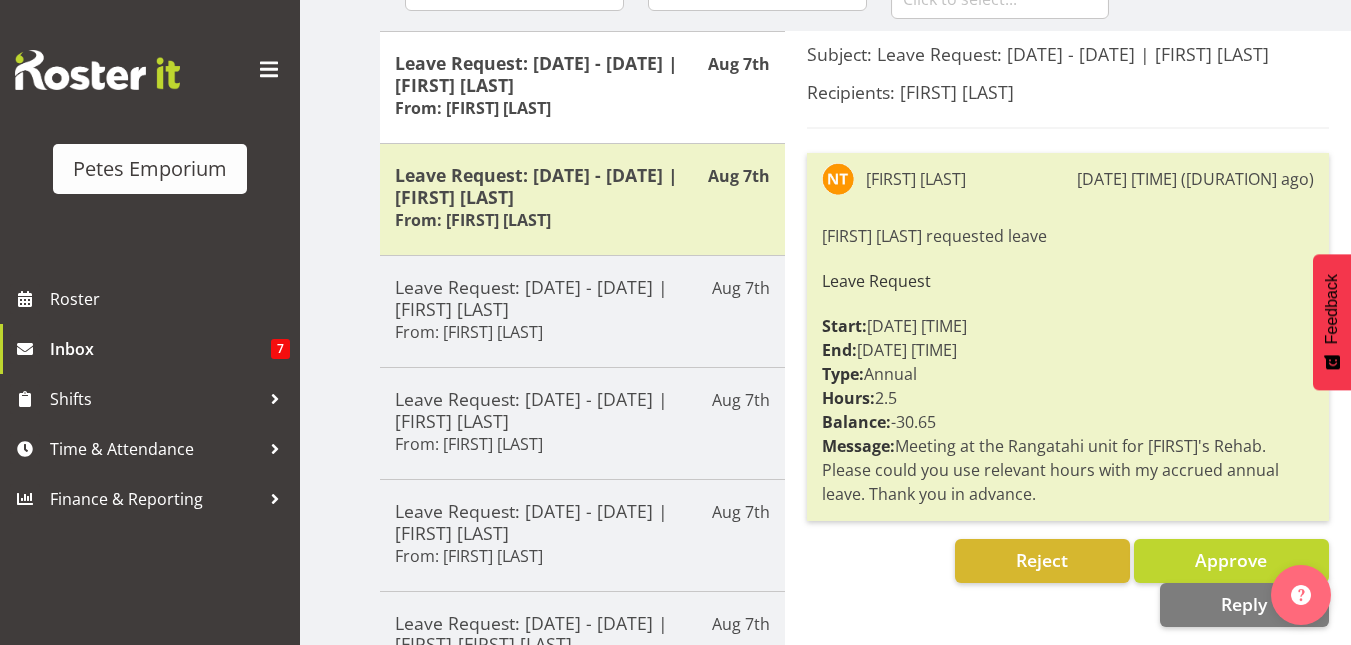 scroll, scrollTop: 242, scrollLeft: 0, axis: vertical 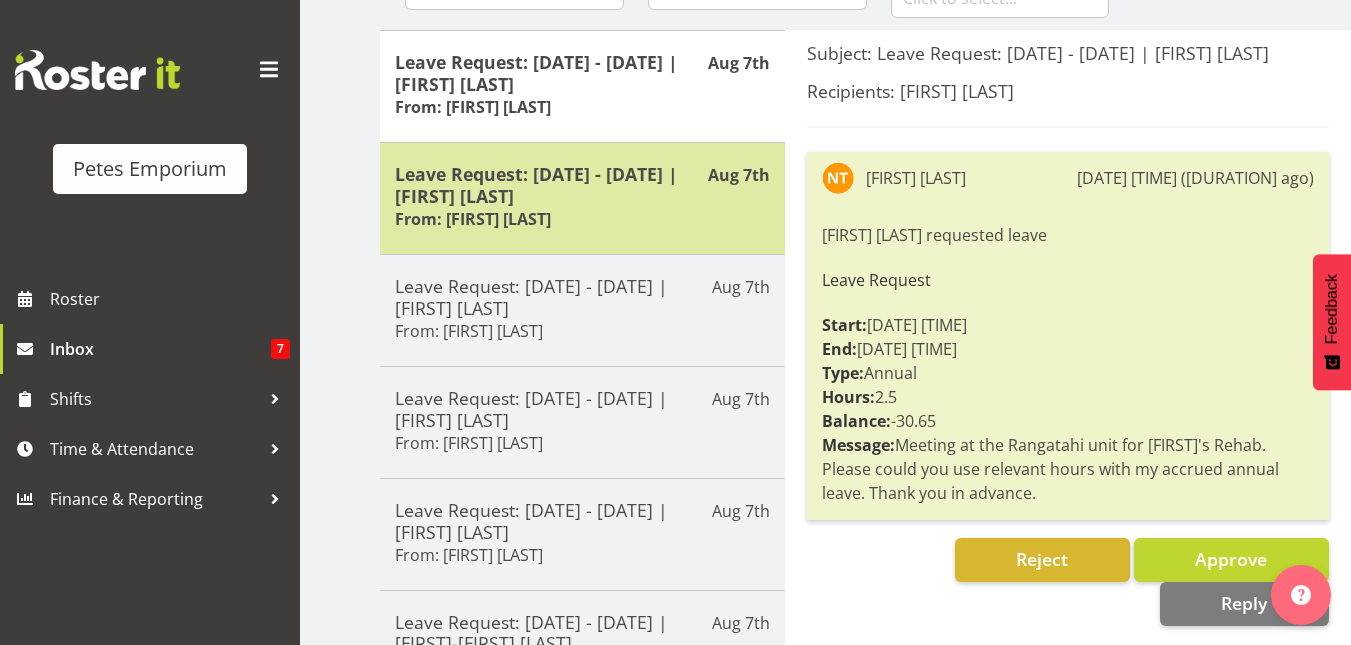 click on "Leave Request: [DATE] - [DATE] | [FIRST] [LAST]" at bounding box center [582, 185] 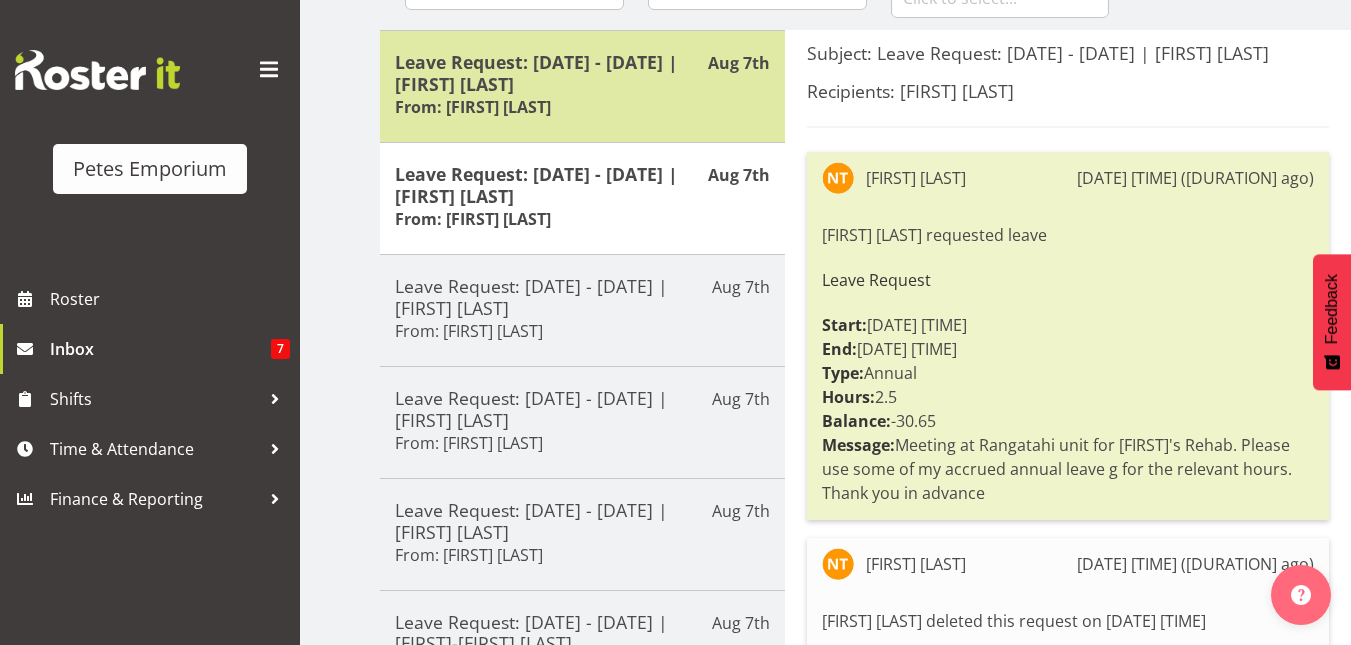 click on "Leave Request: [DATE] - [DATE] | [FIRST] [LAST]" at bounding box center [582, 73] 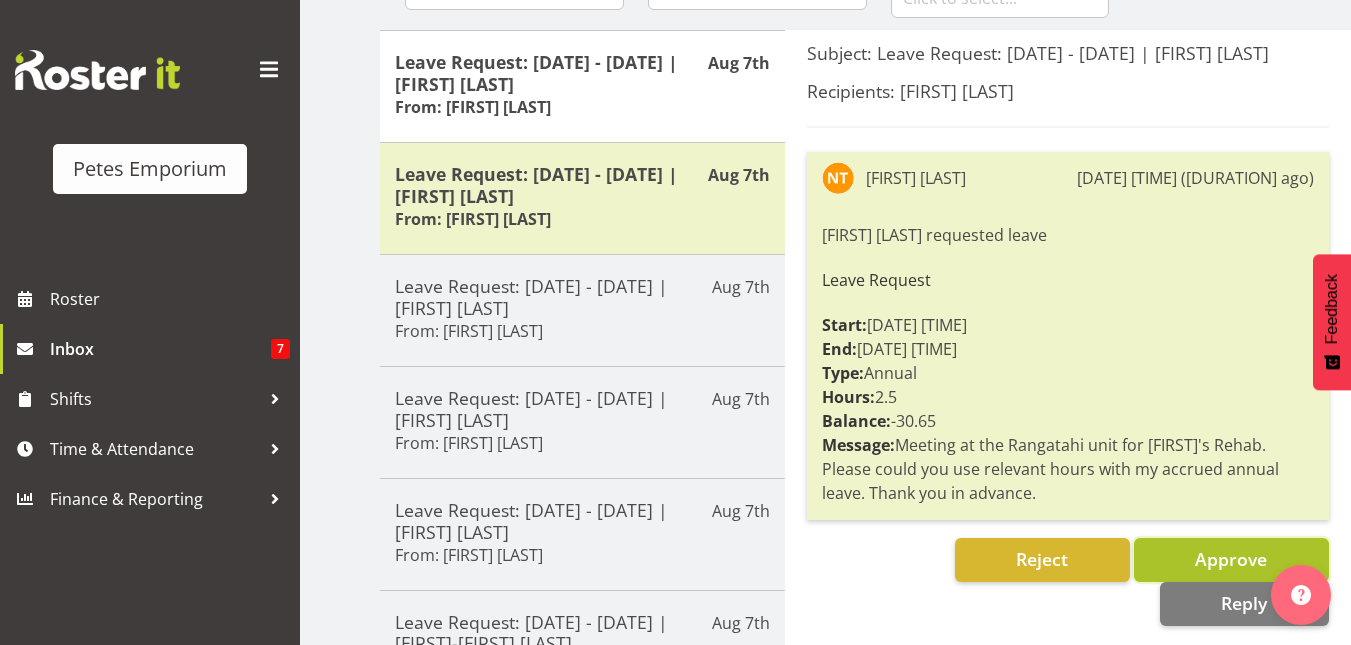 click on "Approve" at bounding box center [1231, 559] 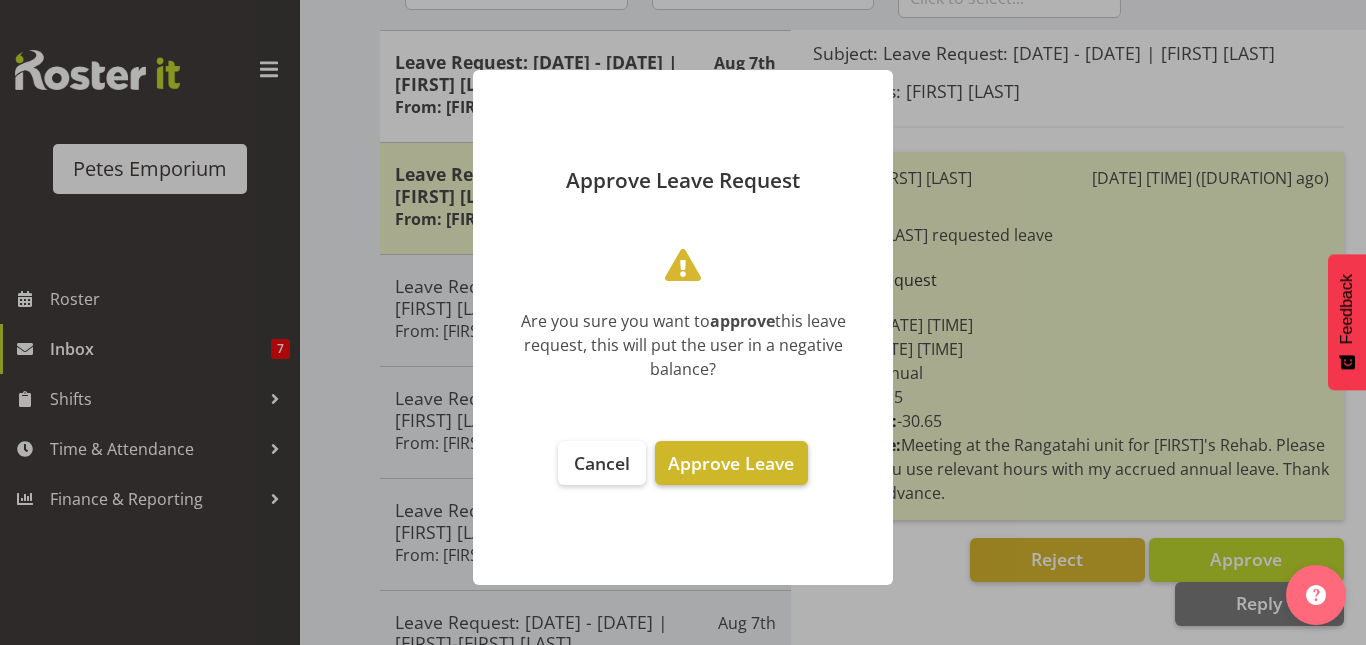 click on "Approve Leave" at bounding box center [731, 463] 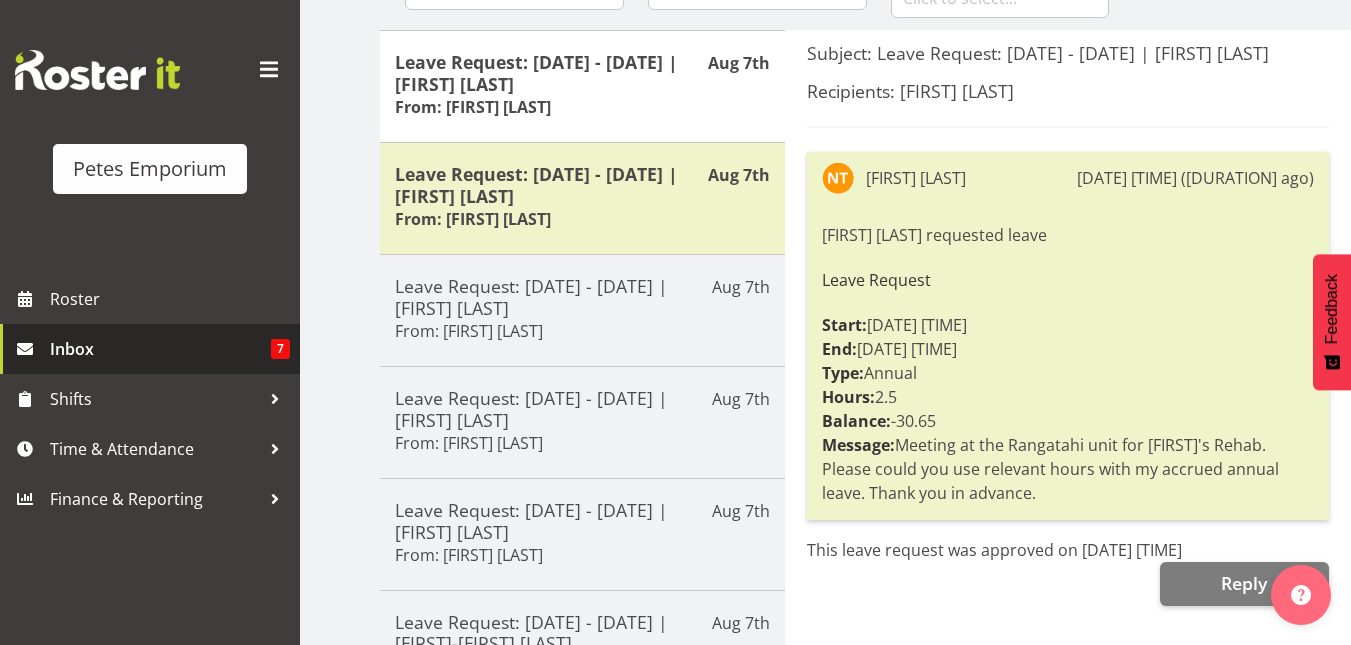 click on "Inbox" at bounding box center (160, 349) 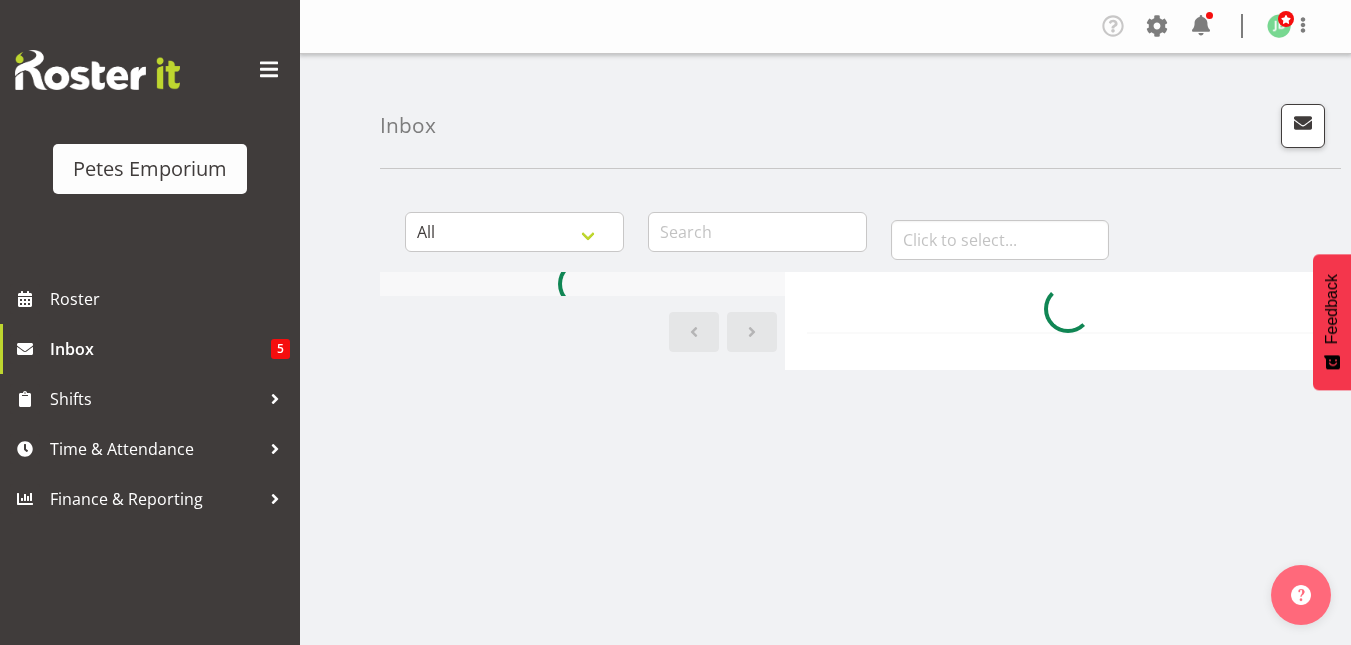 scroll, scrollTop: 0, scrollLeft: 0, axis: both 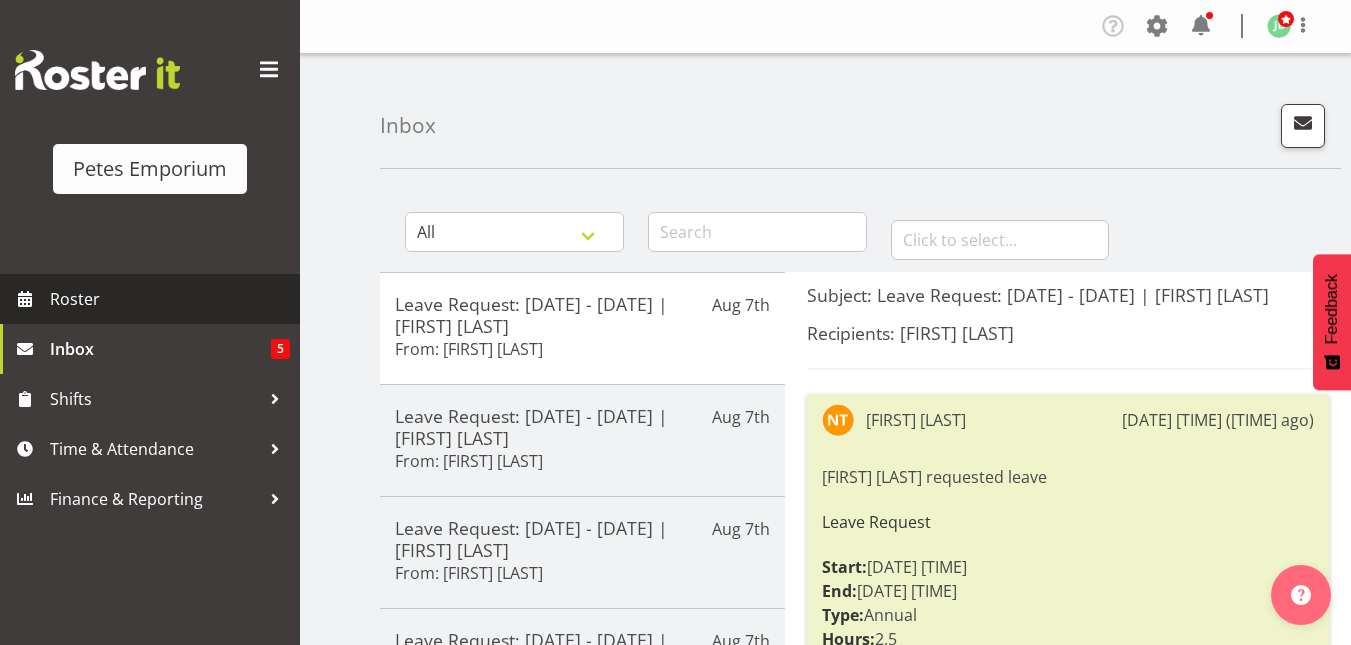 click on "Roster" at bounding box center (170, 299) 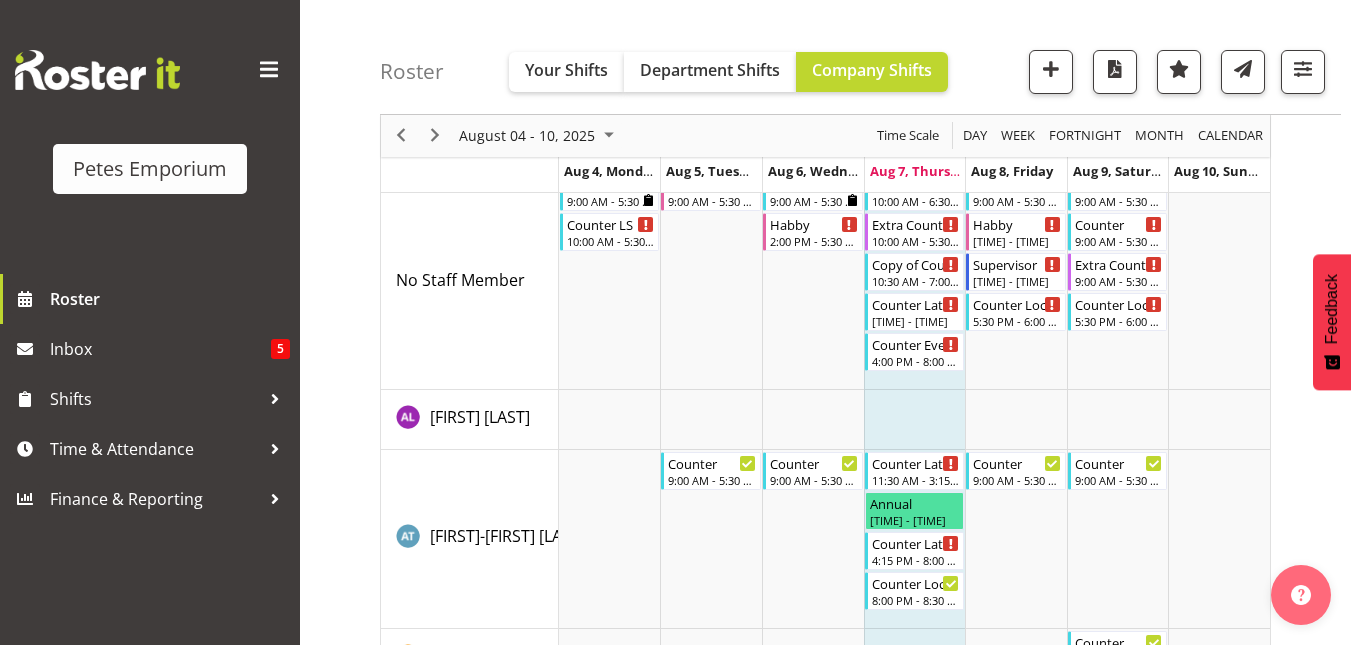 scroll, scrollTop: 114, scrollLeft: 0, axis: vertical 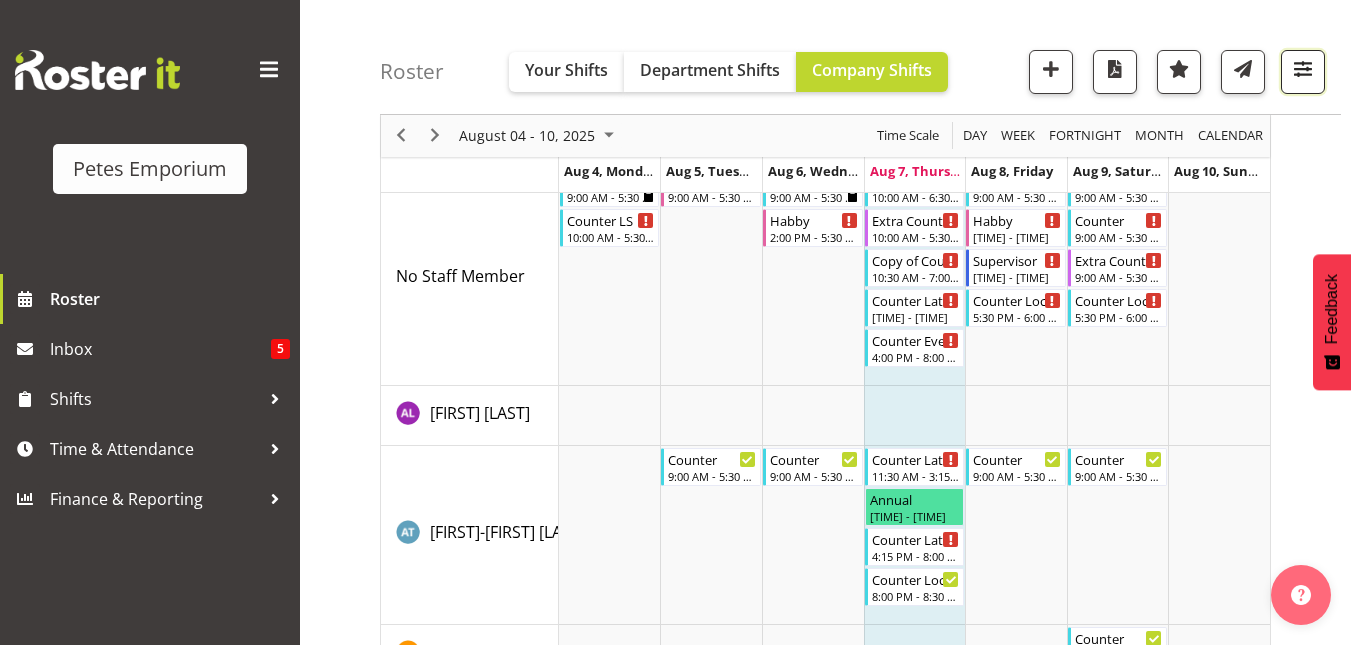 click at bounding box center (1303, 72) 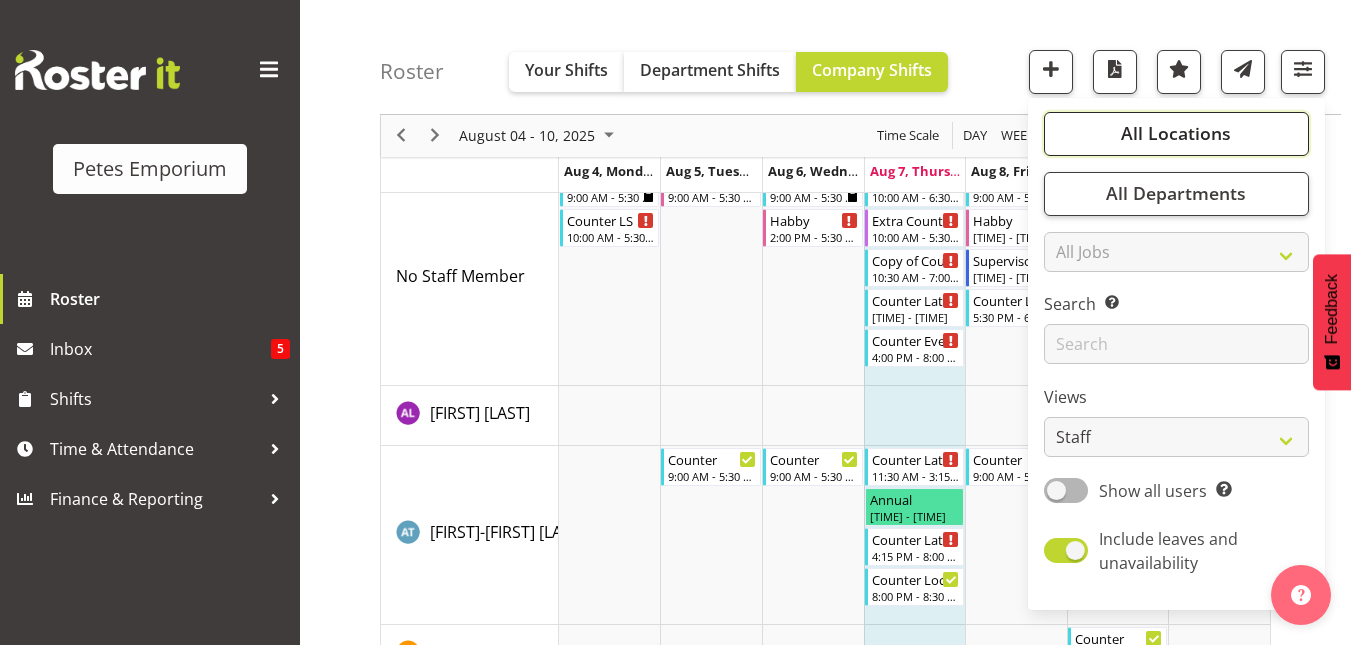 click on "All Locations" at bounding box center [1176, 134] 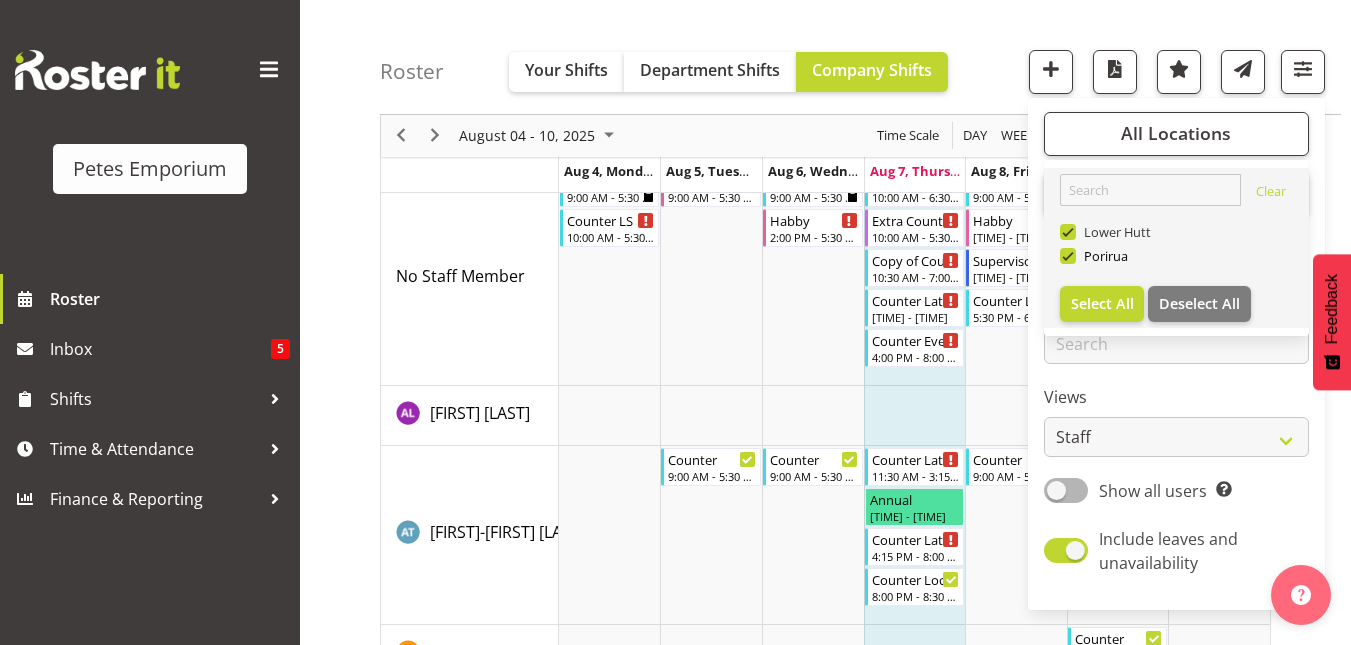 click at bounding box center (1068, 232) 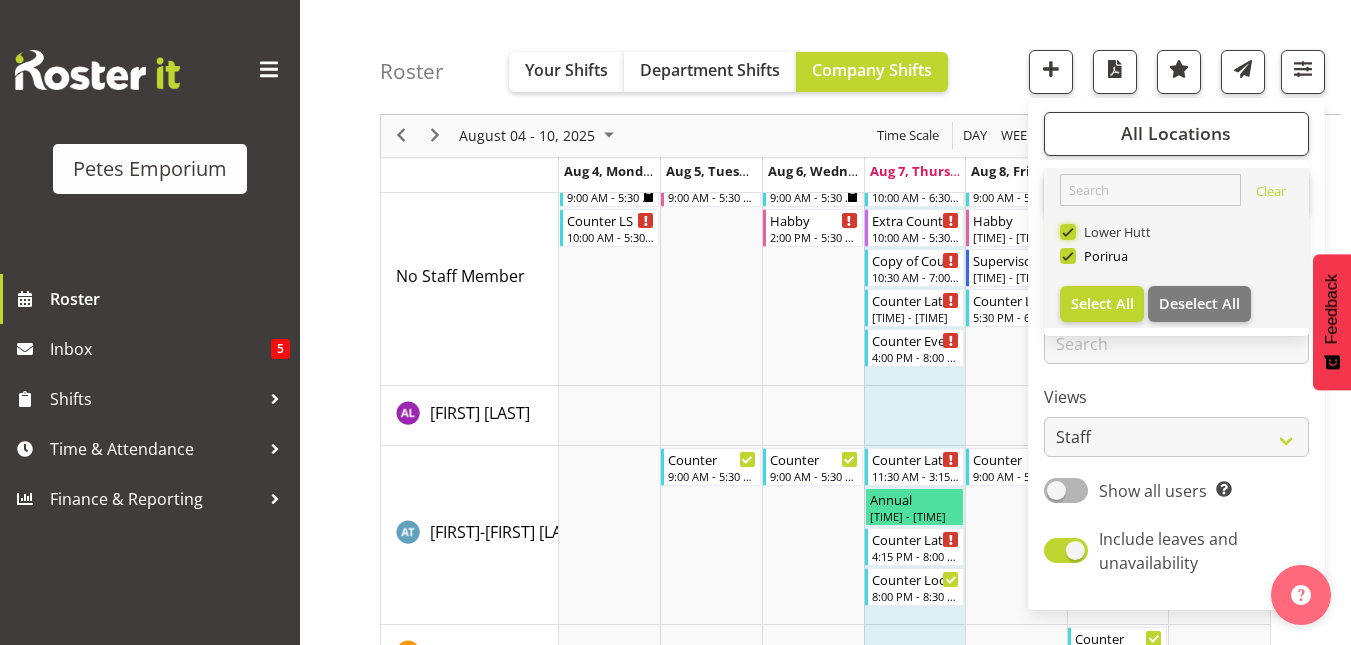 checkbox on "false" 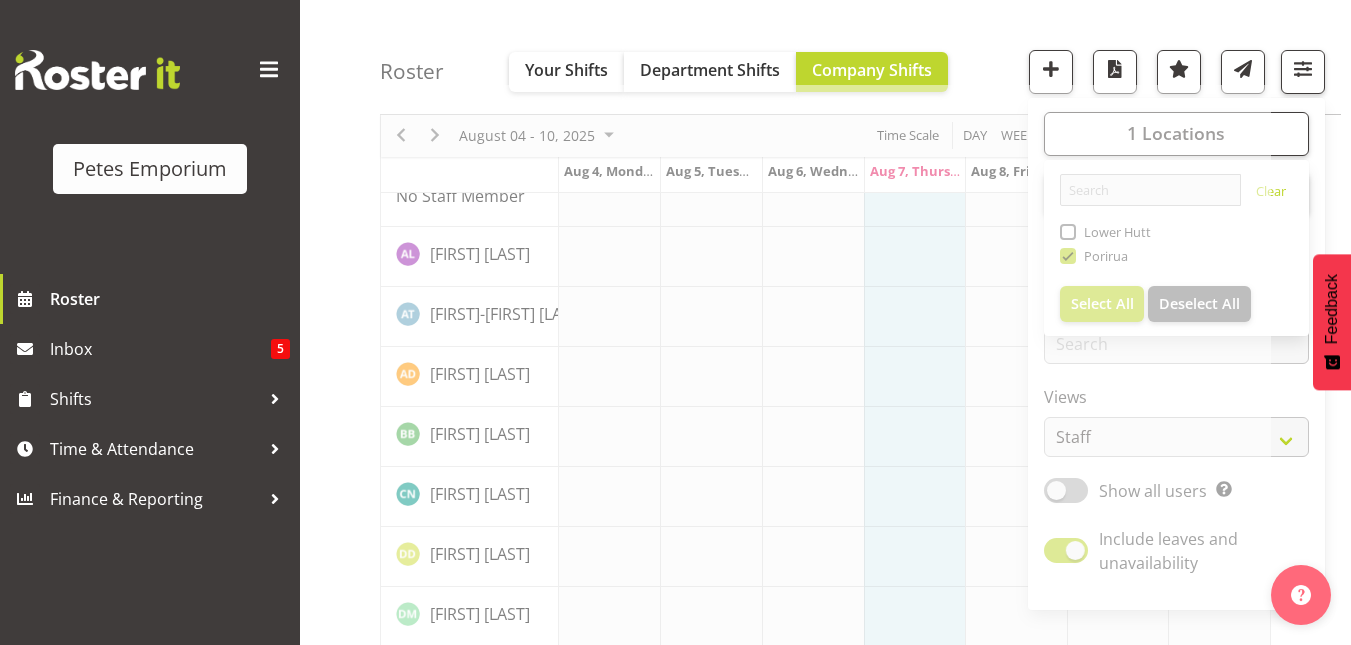 click on "Roster   Your Shifts
Department Shifts
Company Shifts
1 Locations
Clear
[CITY]
[CITY]
Select All
Deselect All
All Departments
Clear
[COMPANY]
Select All
All Jobs  All Jobs     Search for a particular employee" at bounding box center (860, 57) 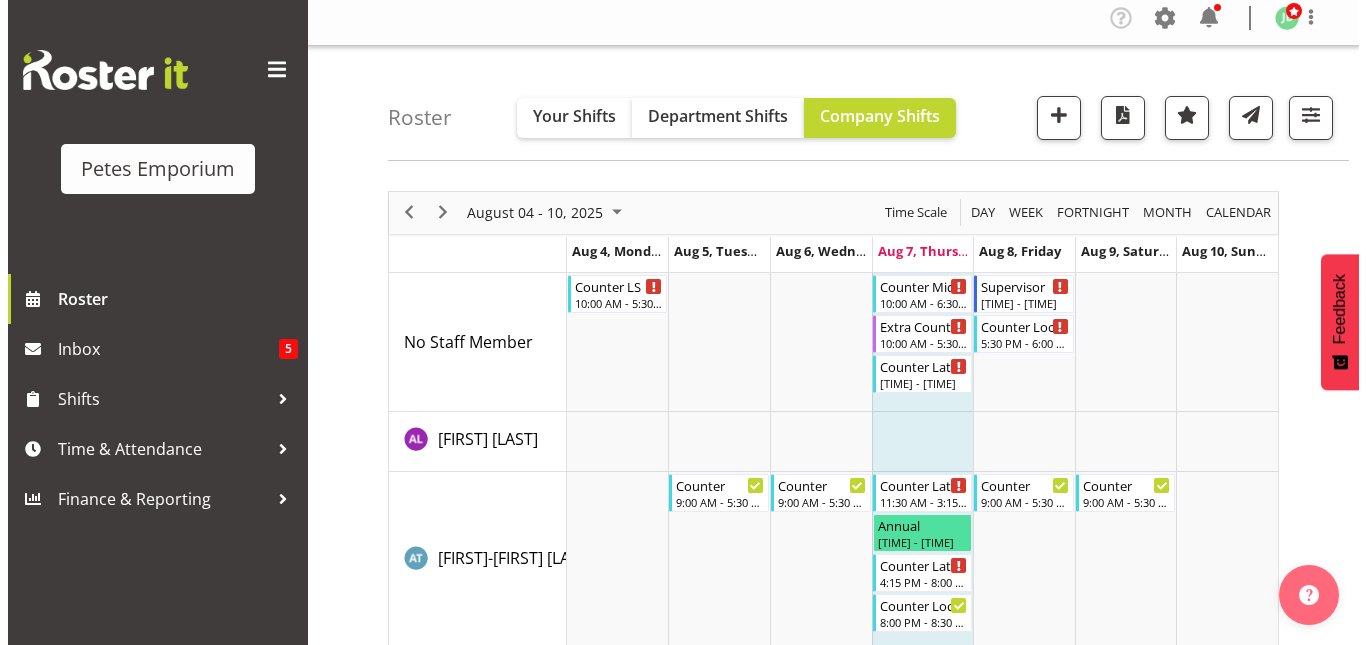 scroll, scrollTop: 0, scrollLeft: 0, axis: both 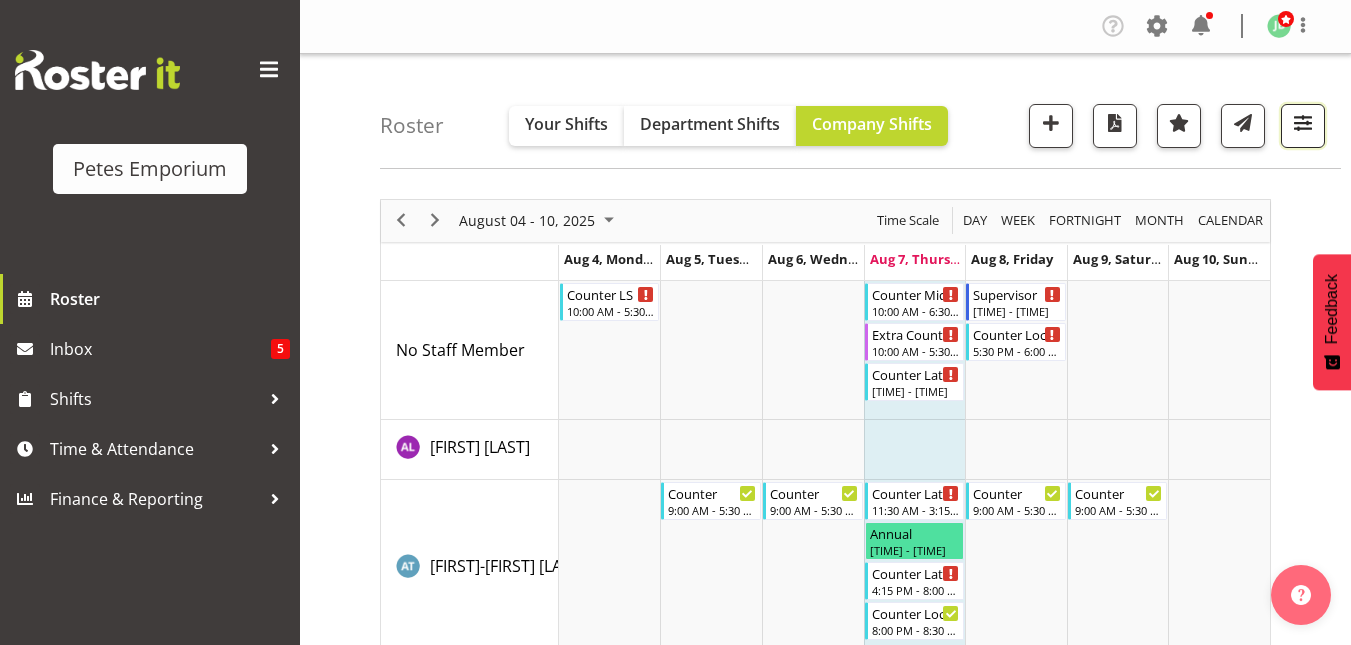 click at bounding box center [1303, 123] 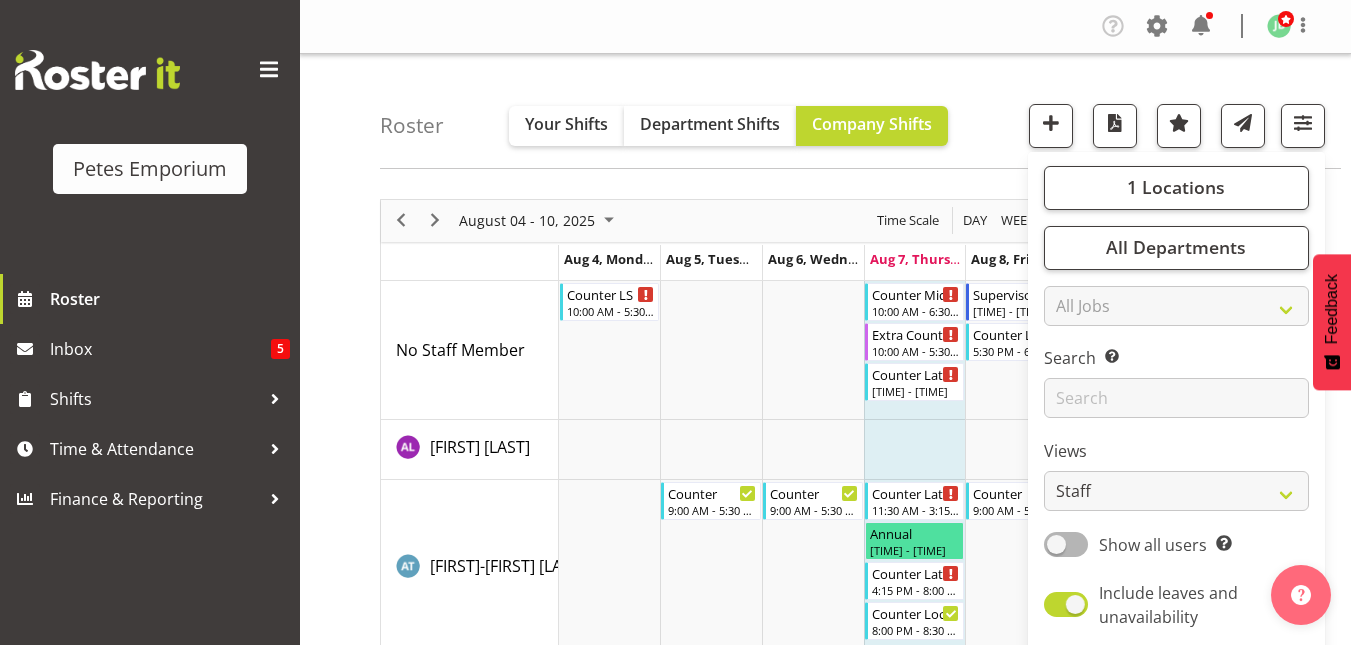 click on "Roster   Your Shifts
Department Shifts
Company Shifts
1 Locations
Clear
[CITY]
[CITY]
Select All
Deselect All
All Departments
Clear
[COMPANY]
Select All
All Jobs  All Jobs     Search for a particular employee" at bounding box center [860, 111] 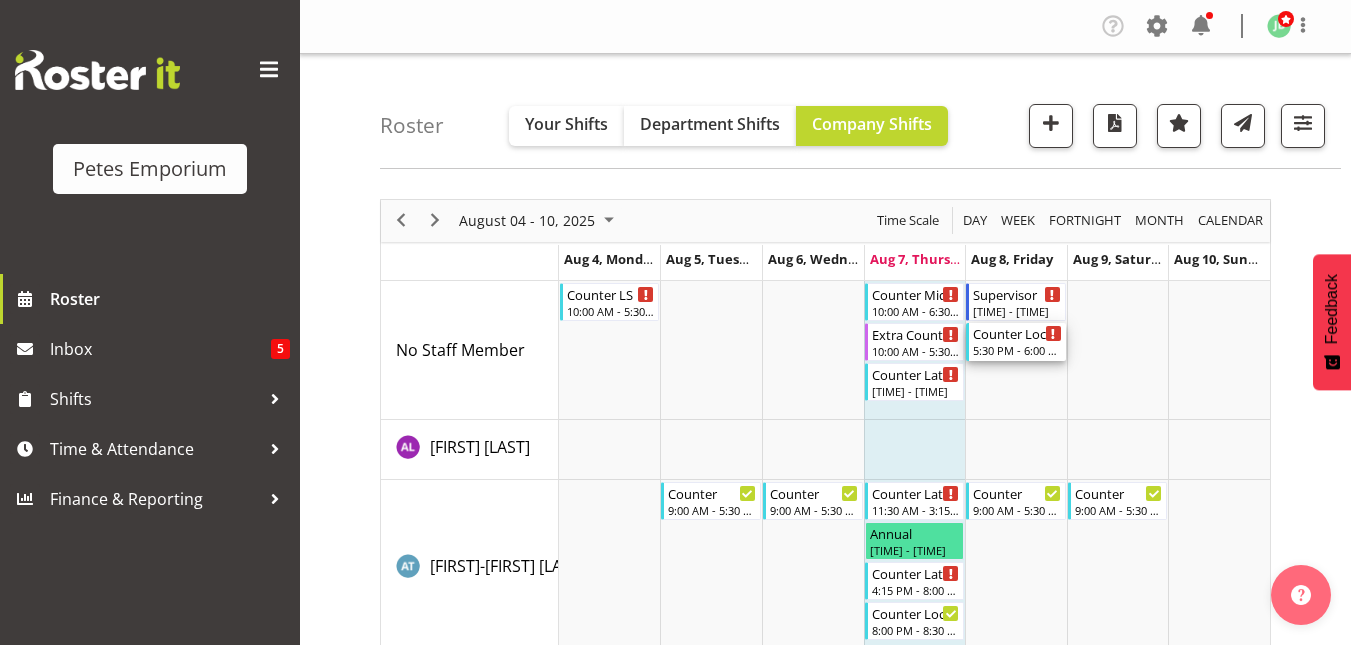 click on "5:30 PM - 6:00 PM" at bounding box center (1017, 350) 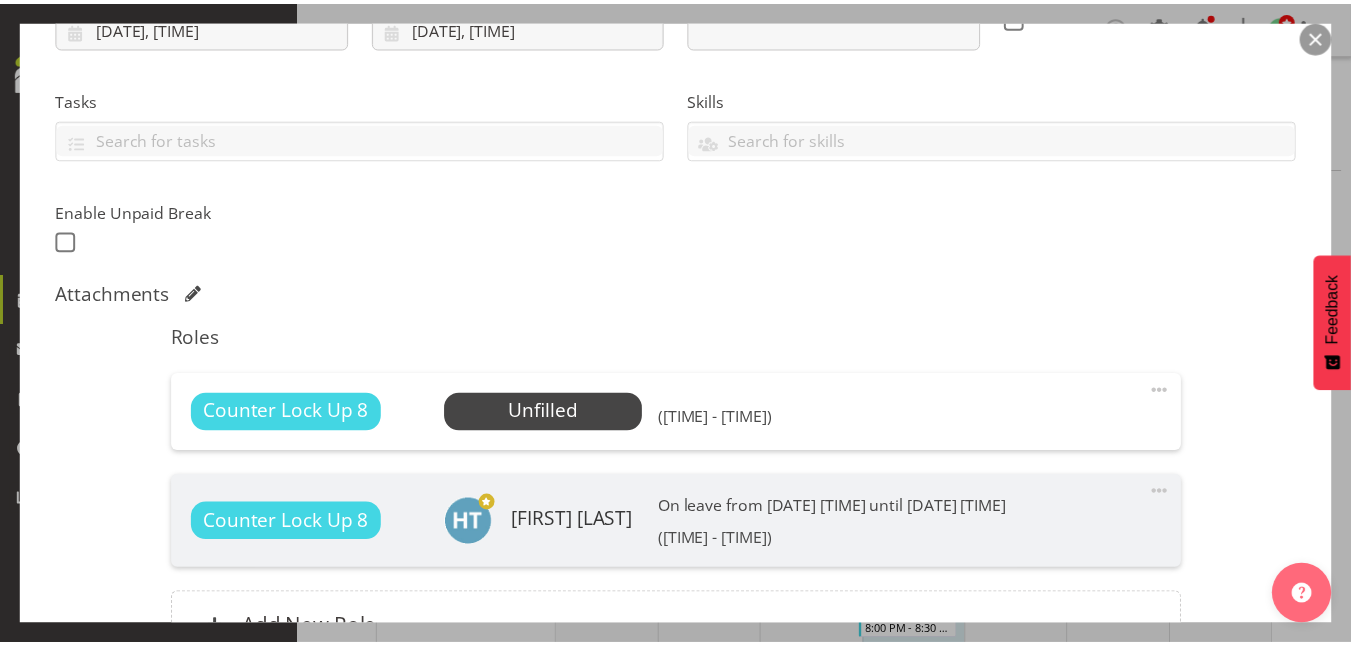 scroll, scrollTop: 382, scrollLeft: 0, axis: vertical 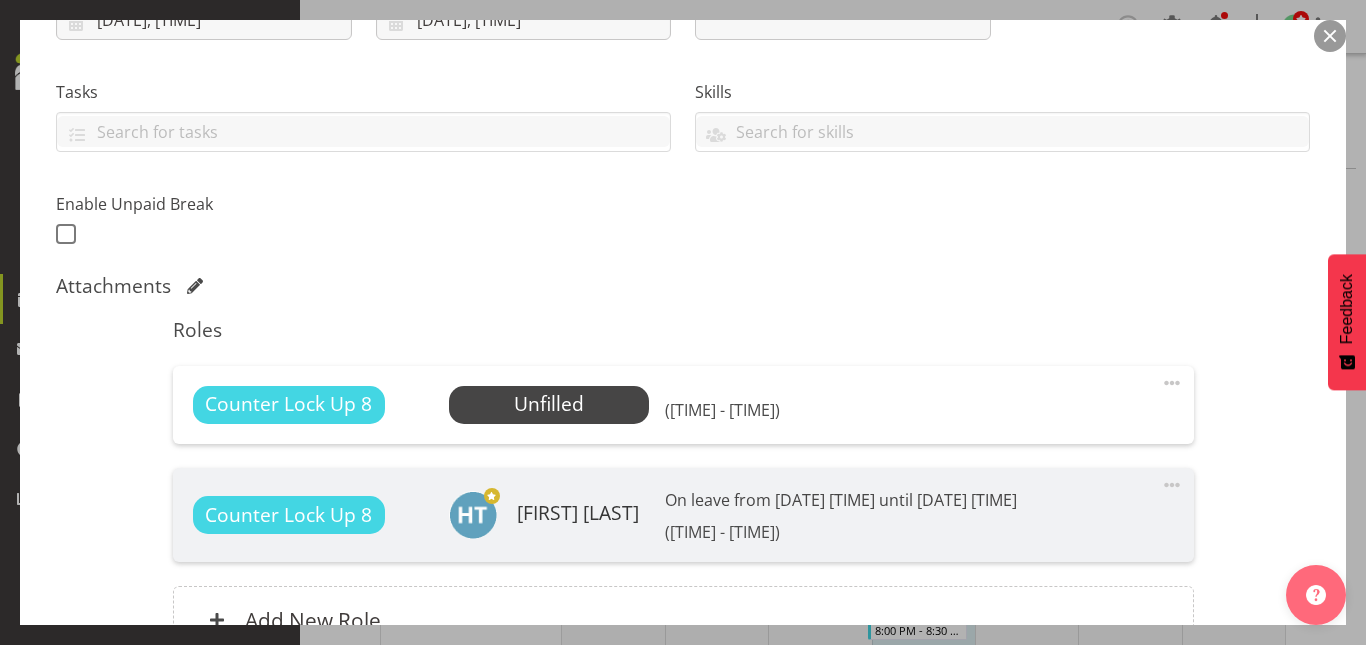 click at bounding box center (1330, 36) 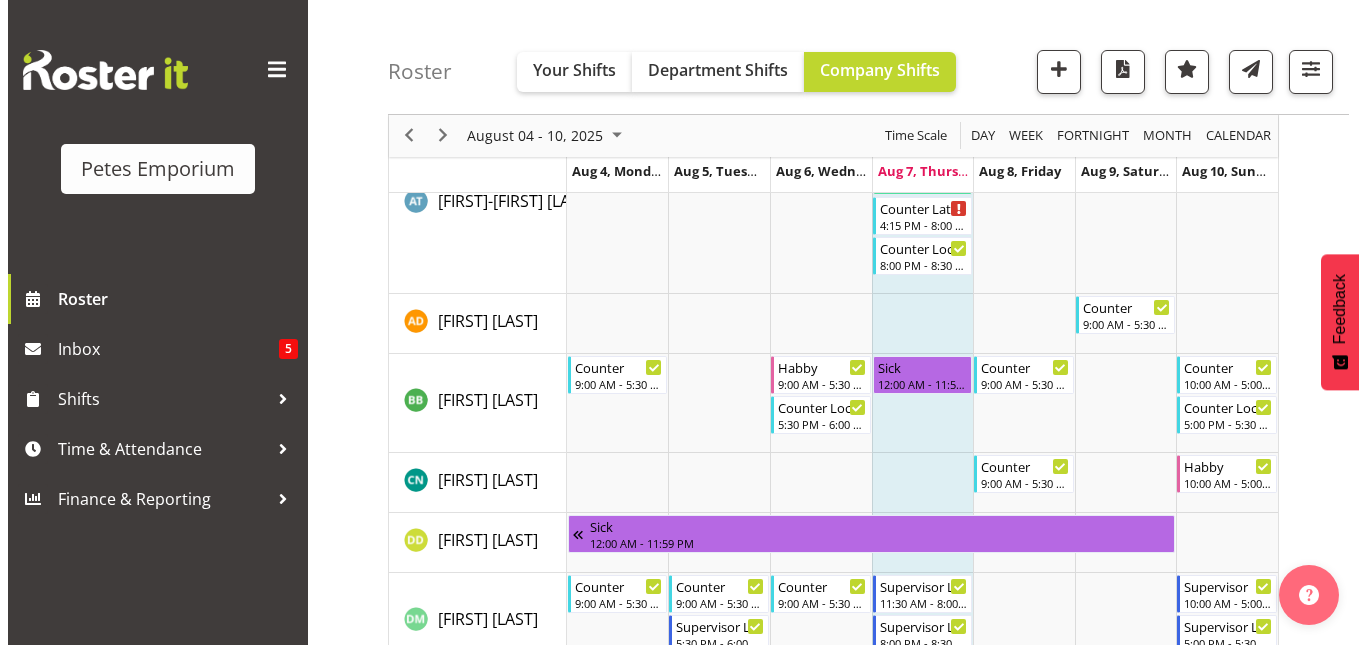 scroll, scrollTop: 67, scrollLeft: 0, axis: vertical 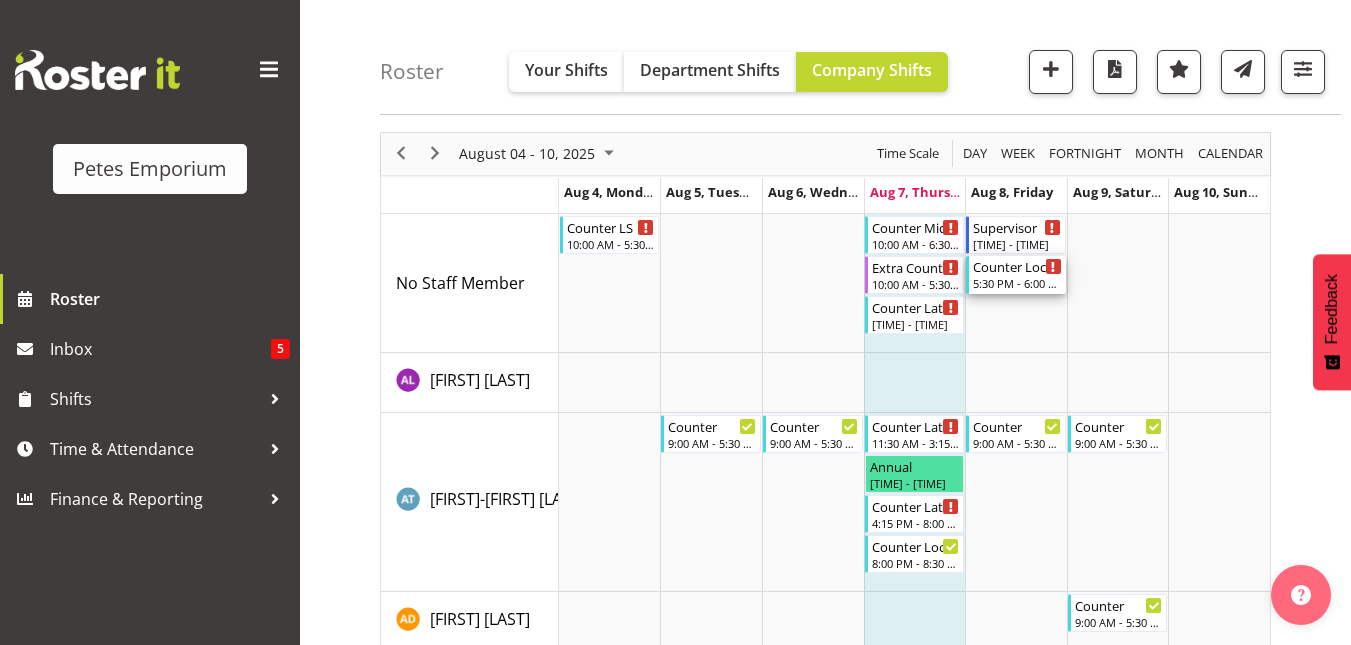 click on "Counter Lock Up" at bounding box center (1017, 266) 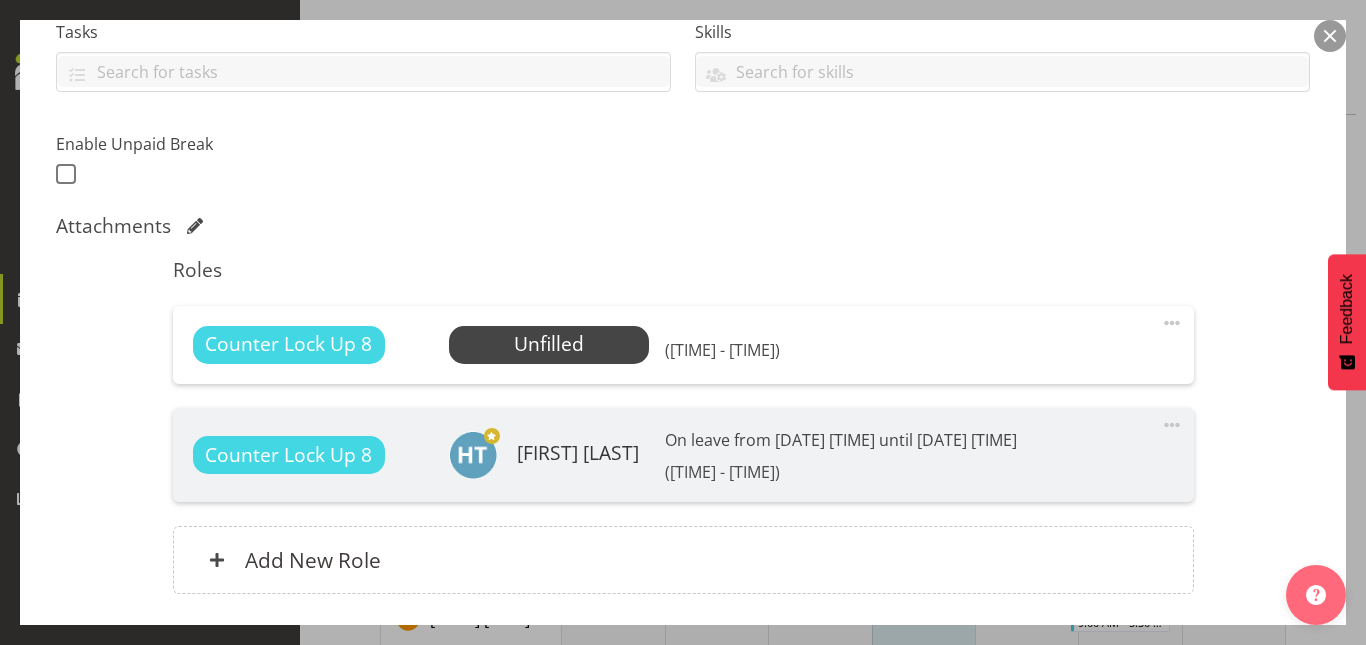 scroll, scrollTop: 443, scrollLeft: 0, axis: vertical 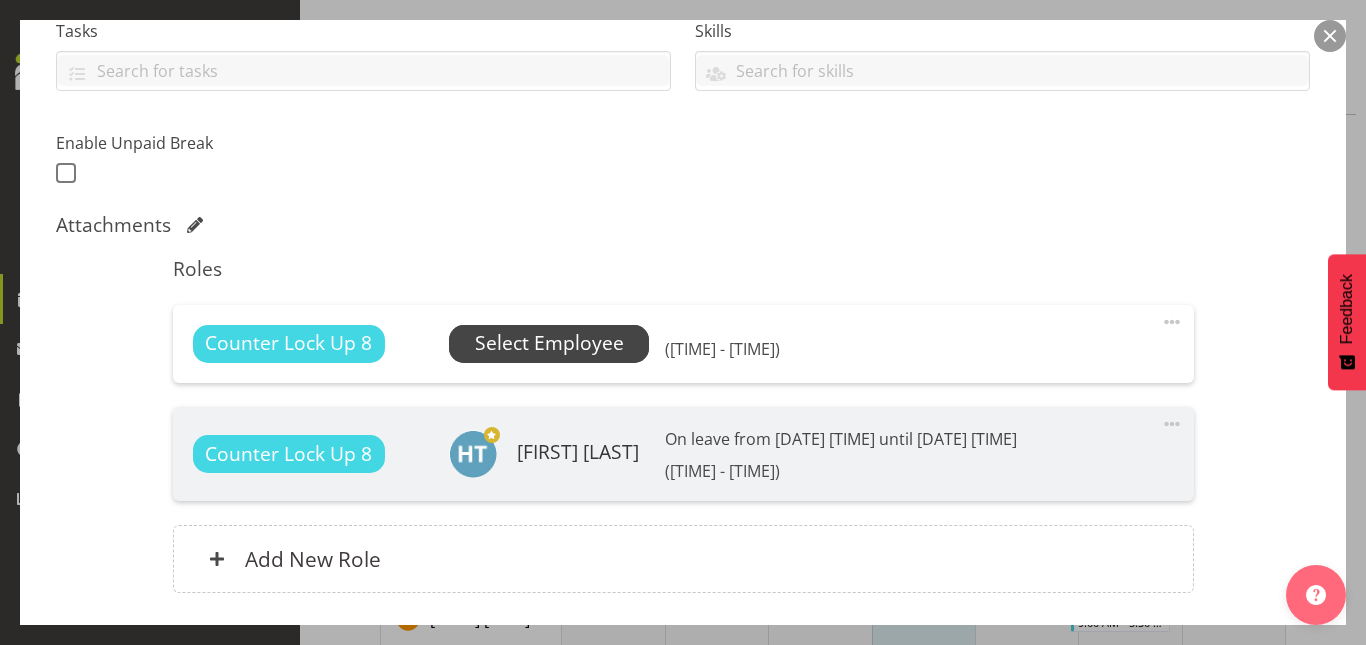 click on "Select Employee" at bounding box center [549, 343] 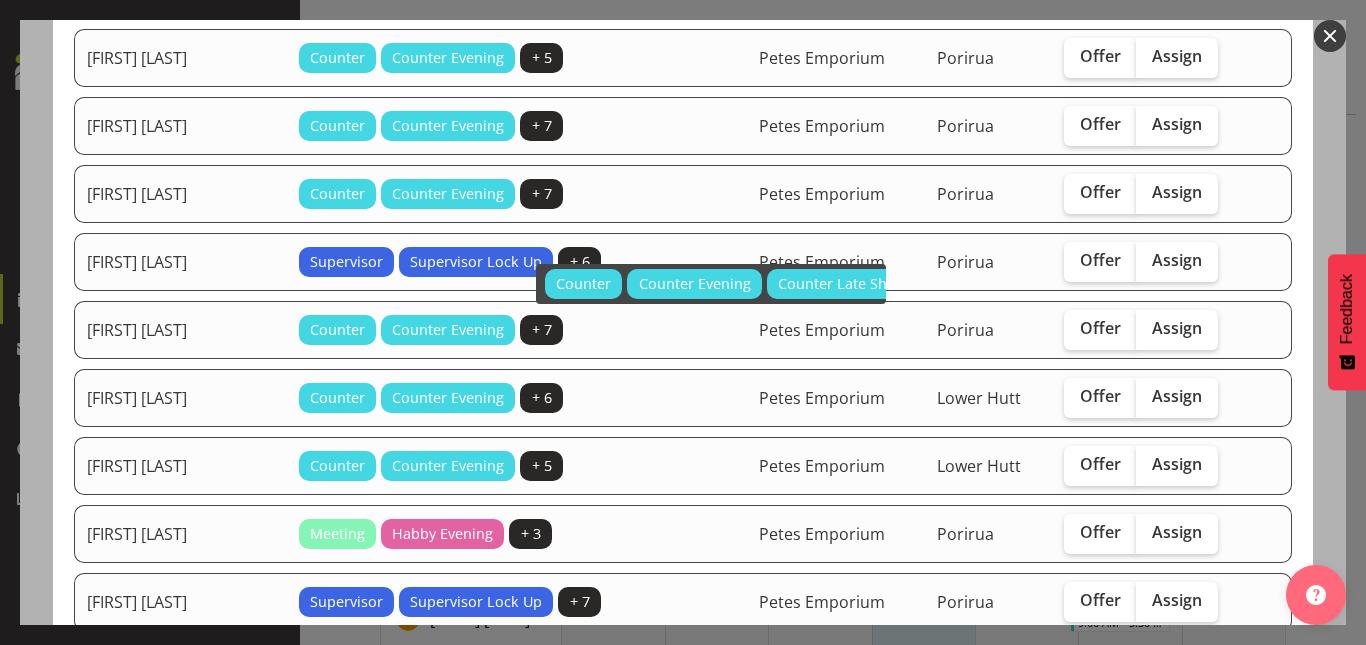 scroll, scrollTop: 332, scrollLeft: 0, axis: vertical 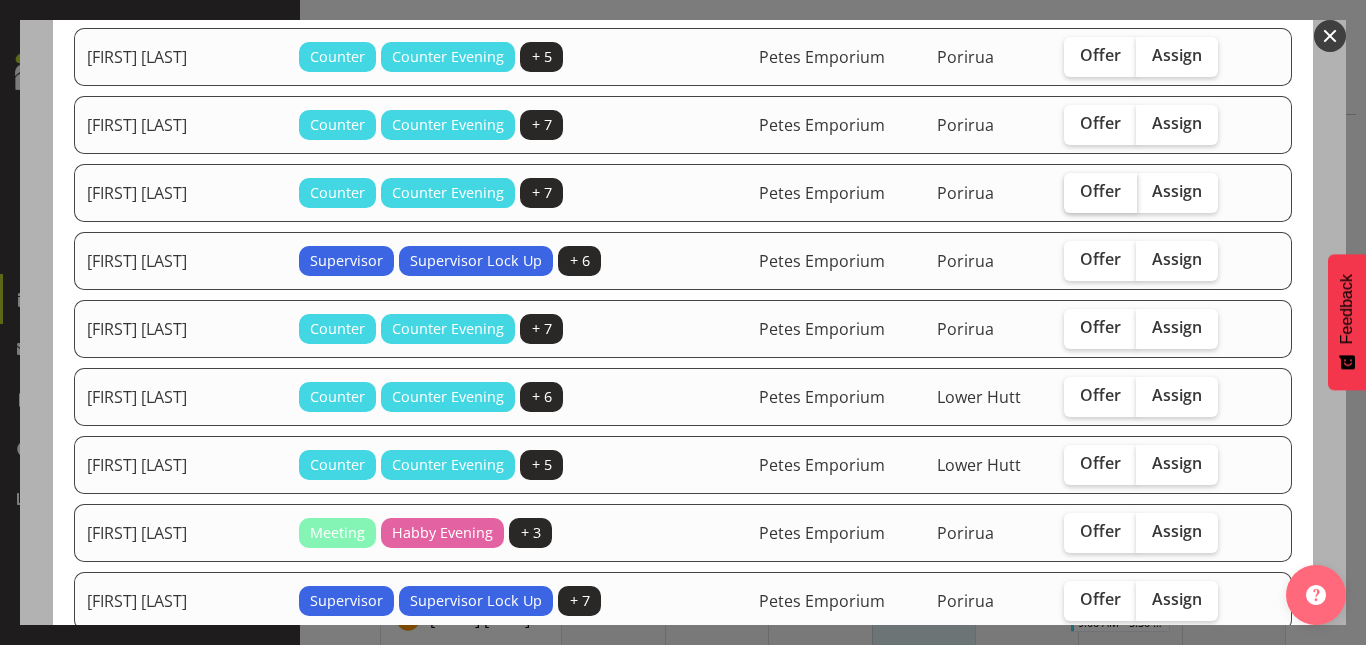 click on "Offer" at bounding box center [1100, 191] 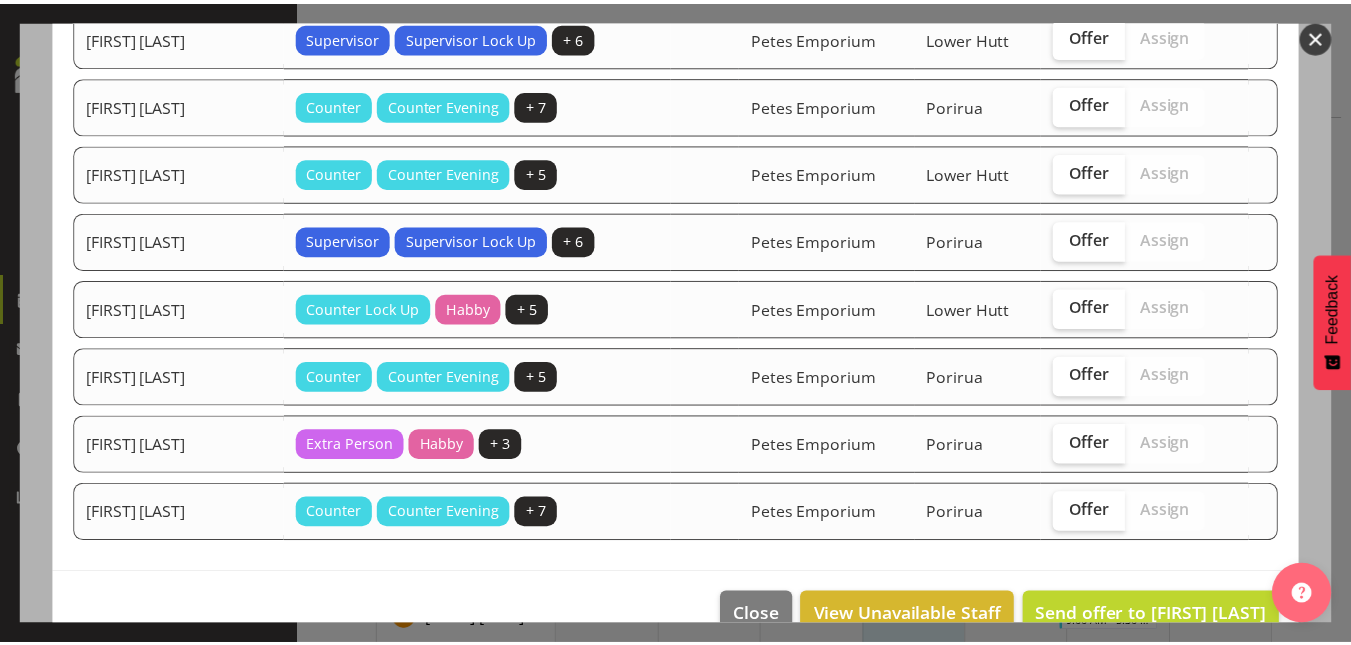 scroll, scrollTop: 1278, scrollLeft: 0, axis: vertical 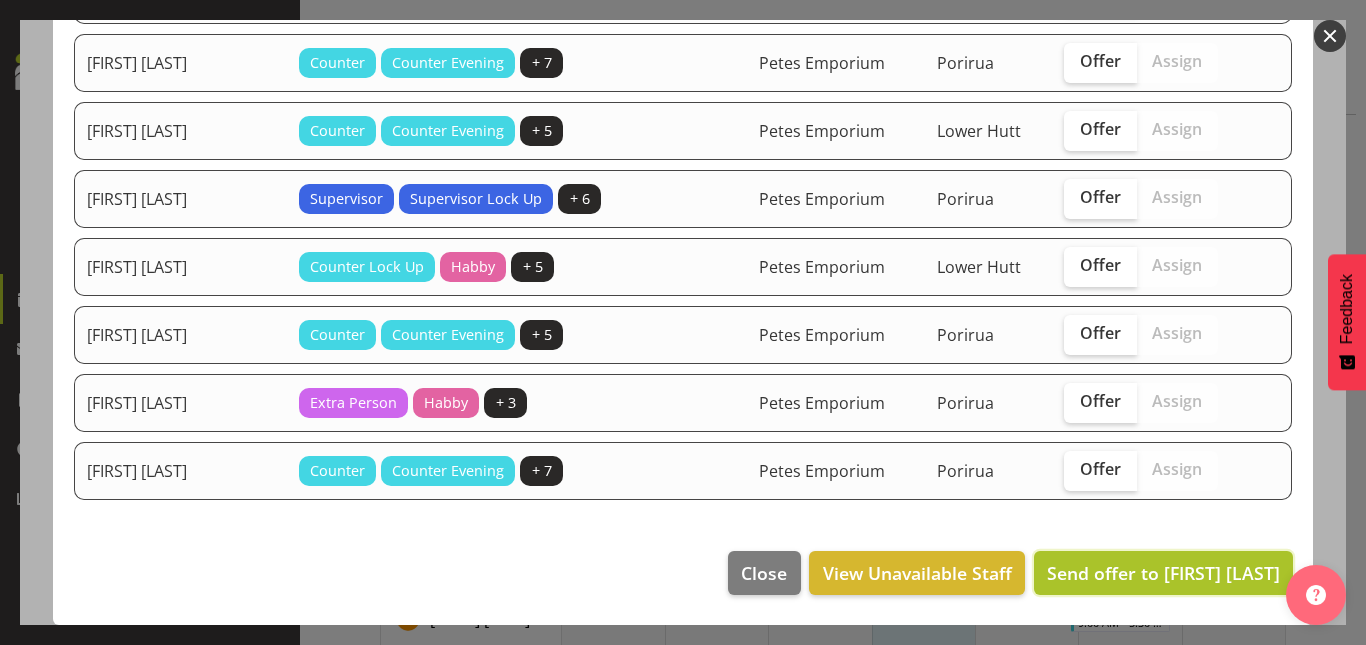 click on "Send offer to [FIRST] [LAST]" at bounding box center [1163, 573] 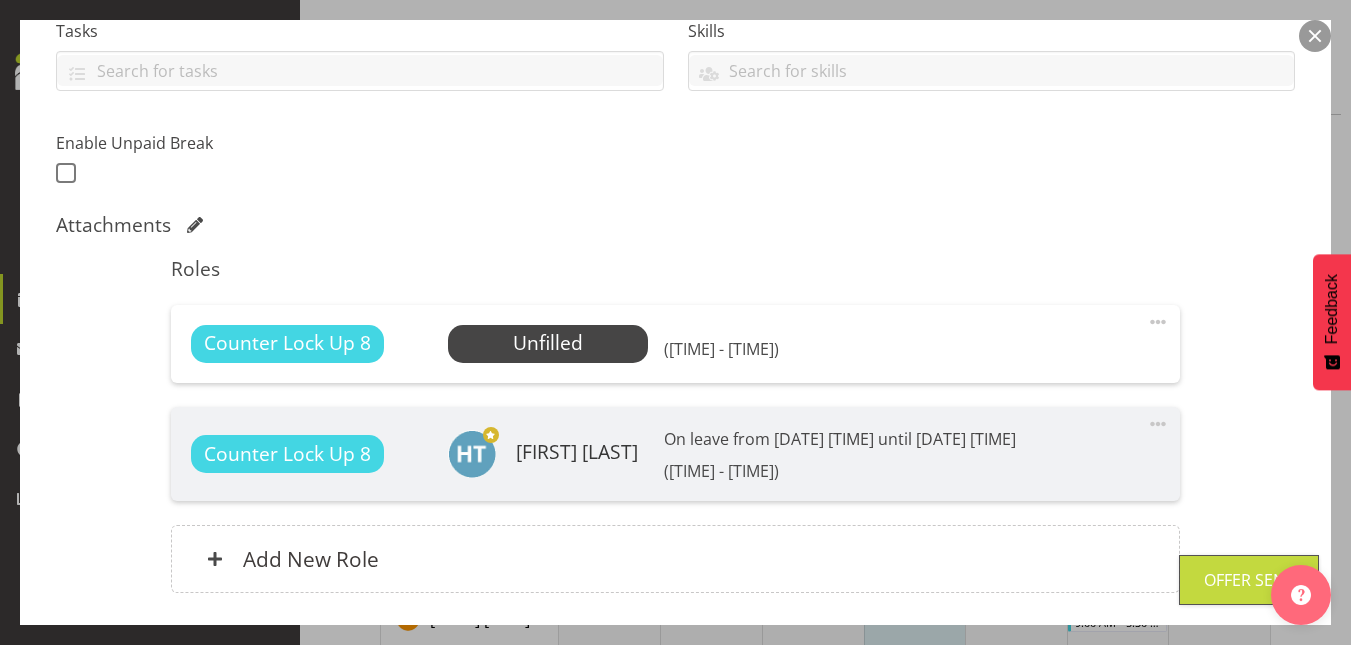 scroll, scrollTop: 589, scrollLeft: 0, axis: vertical 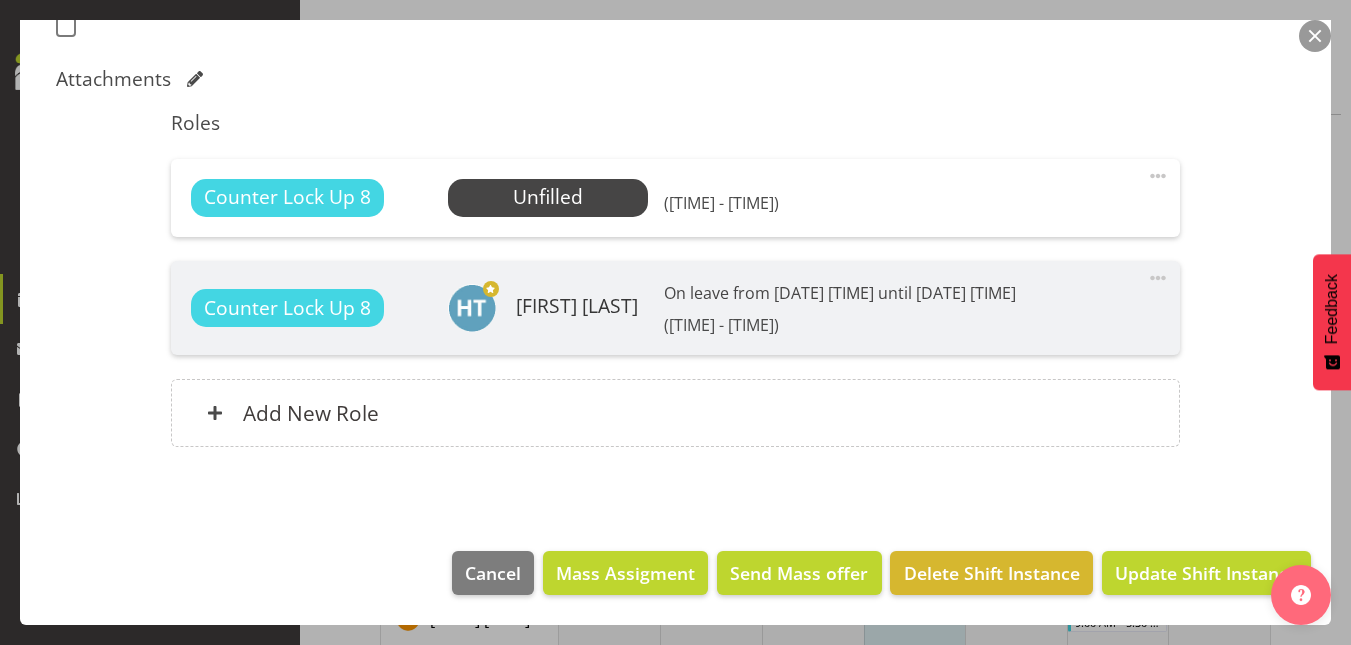 click at bounding box center (1315, 36) 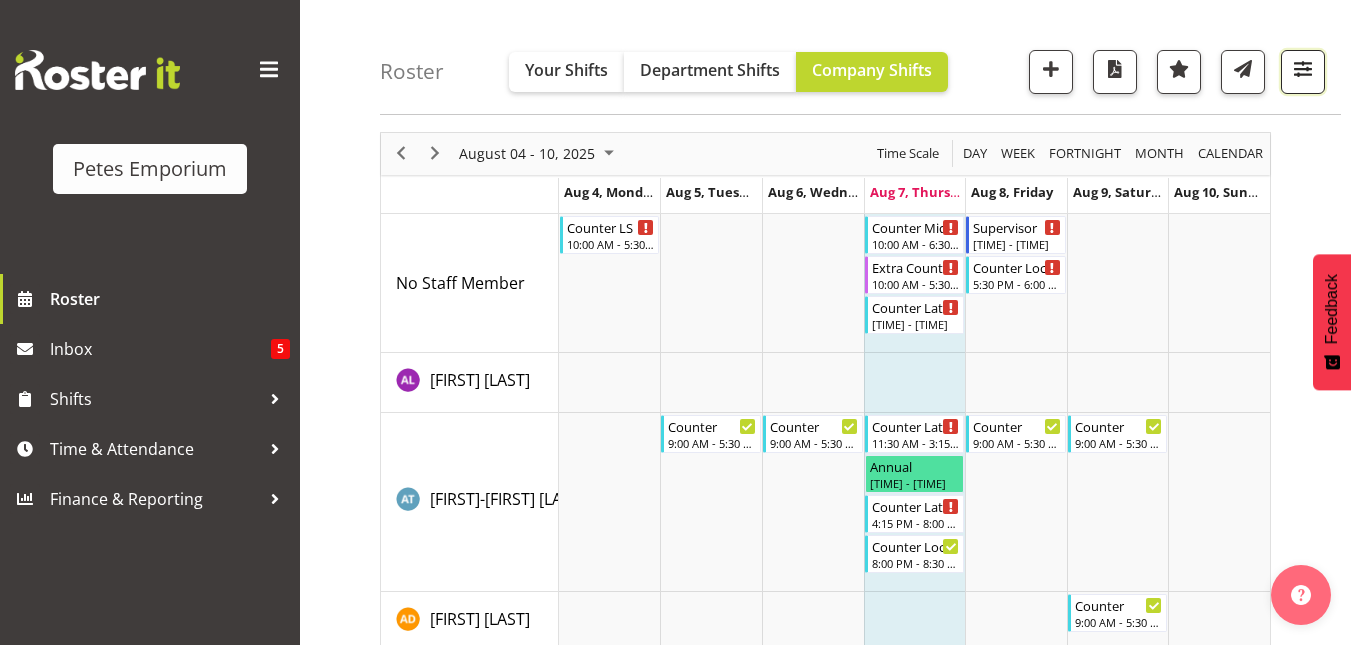 click at bounding box center (1303, 69) 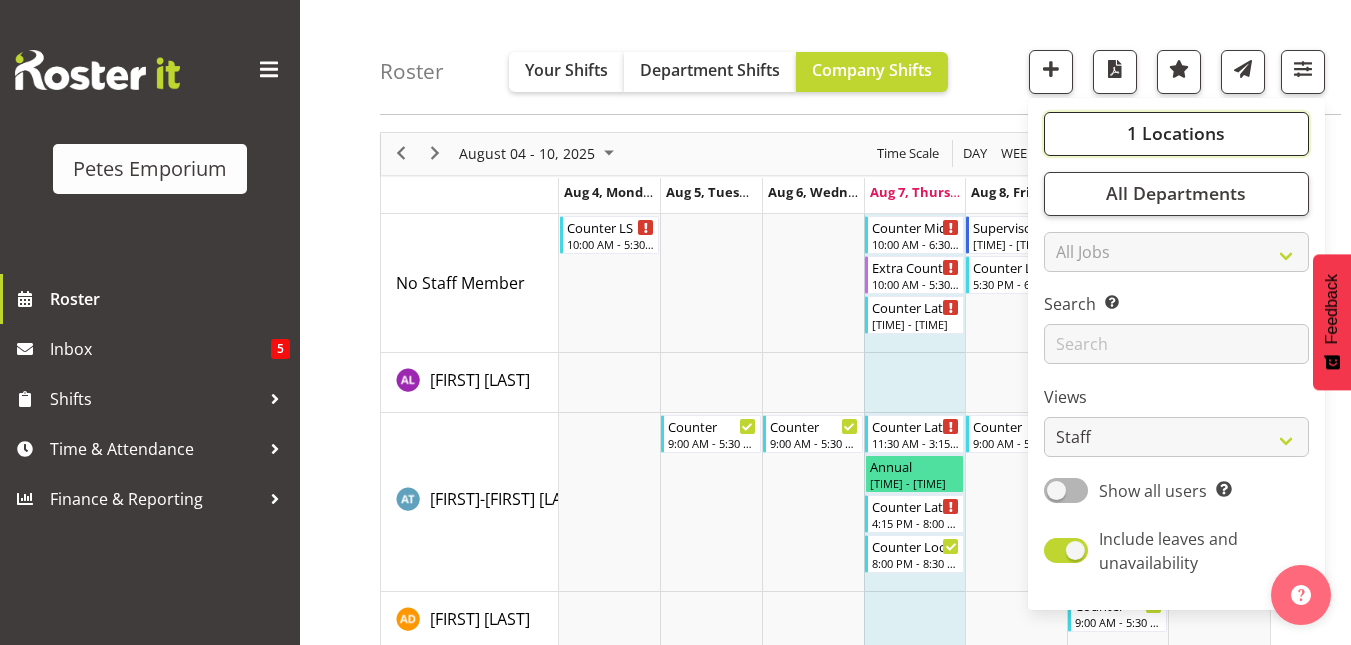 click on "1 Locations" at bounding box center (1176, 134) 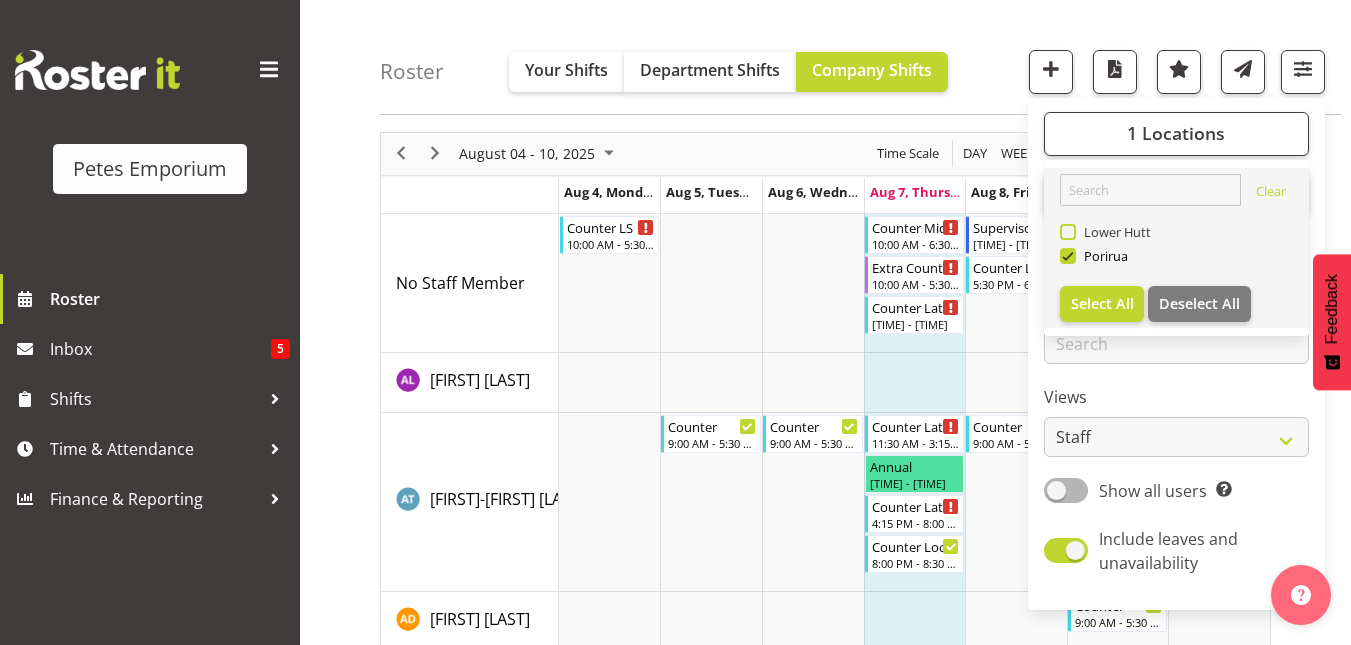 click at bounding box center (1068, 232) 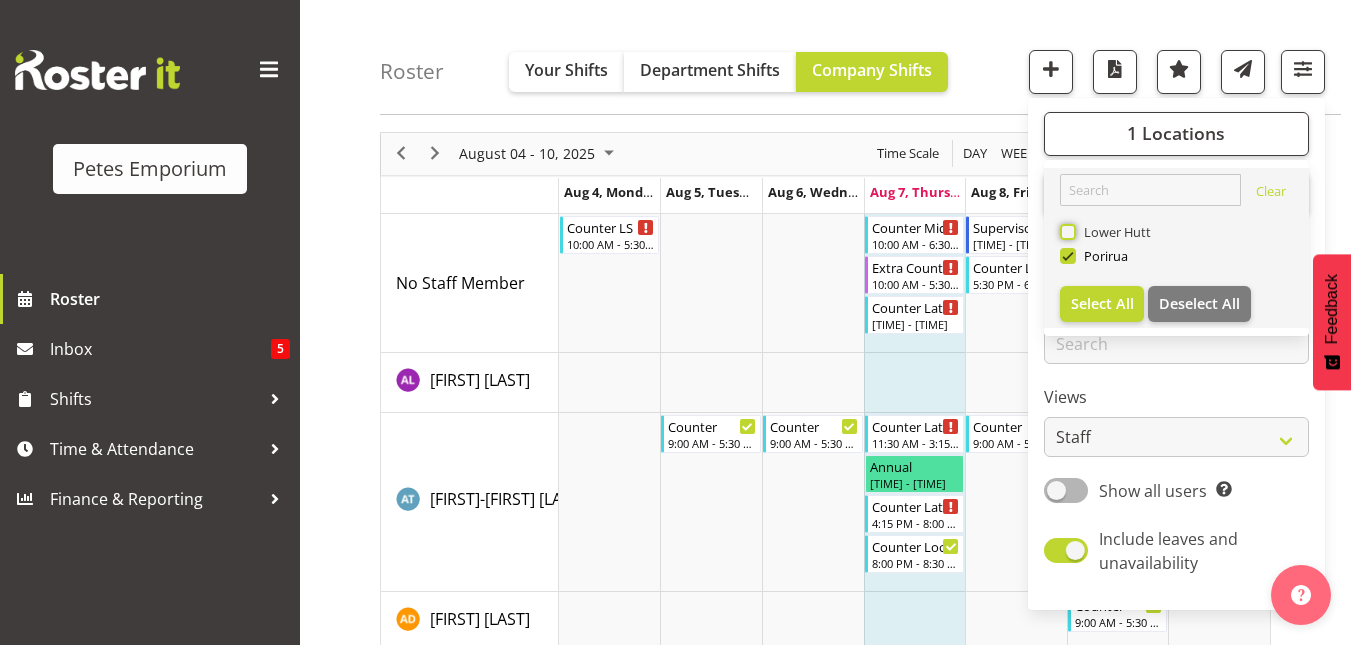 click on "Lower Hutt" at bounding box center (1066, 232) 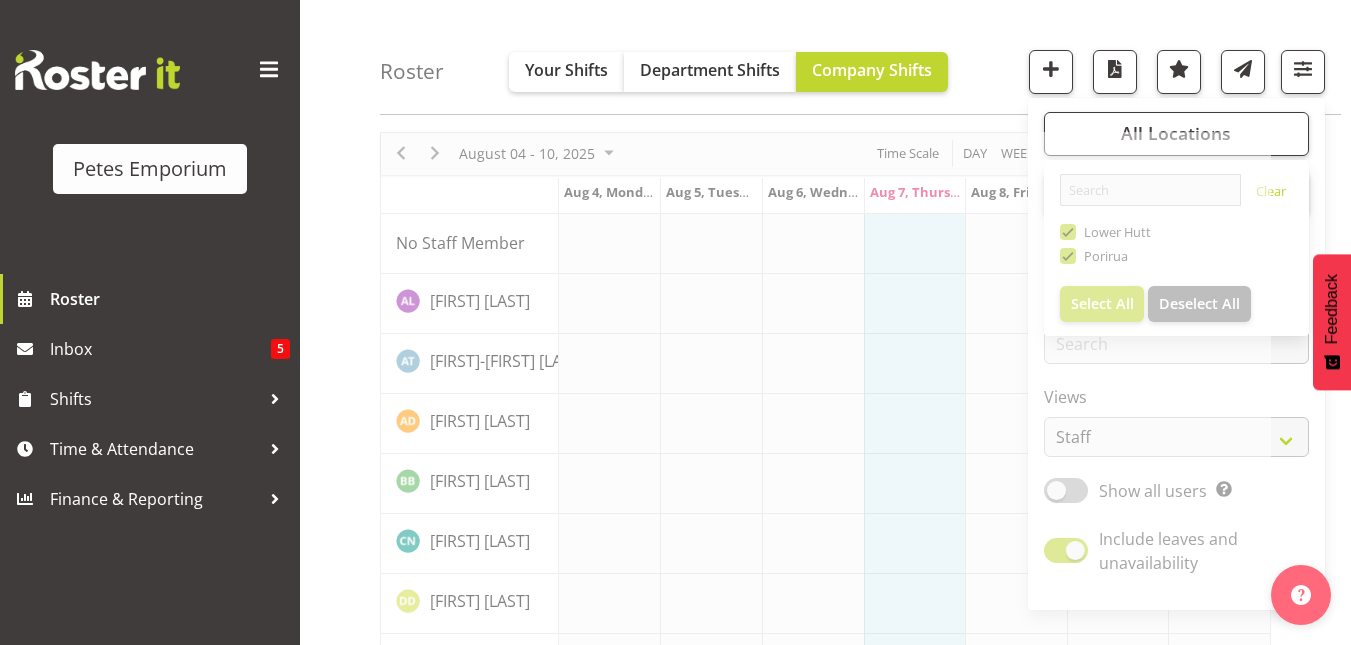 click at bounding box center [825, 1187] 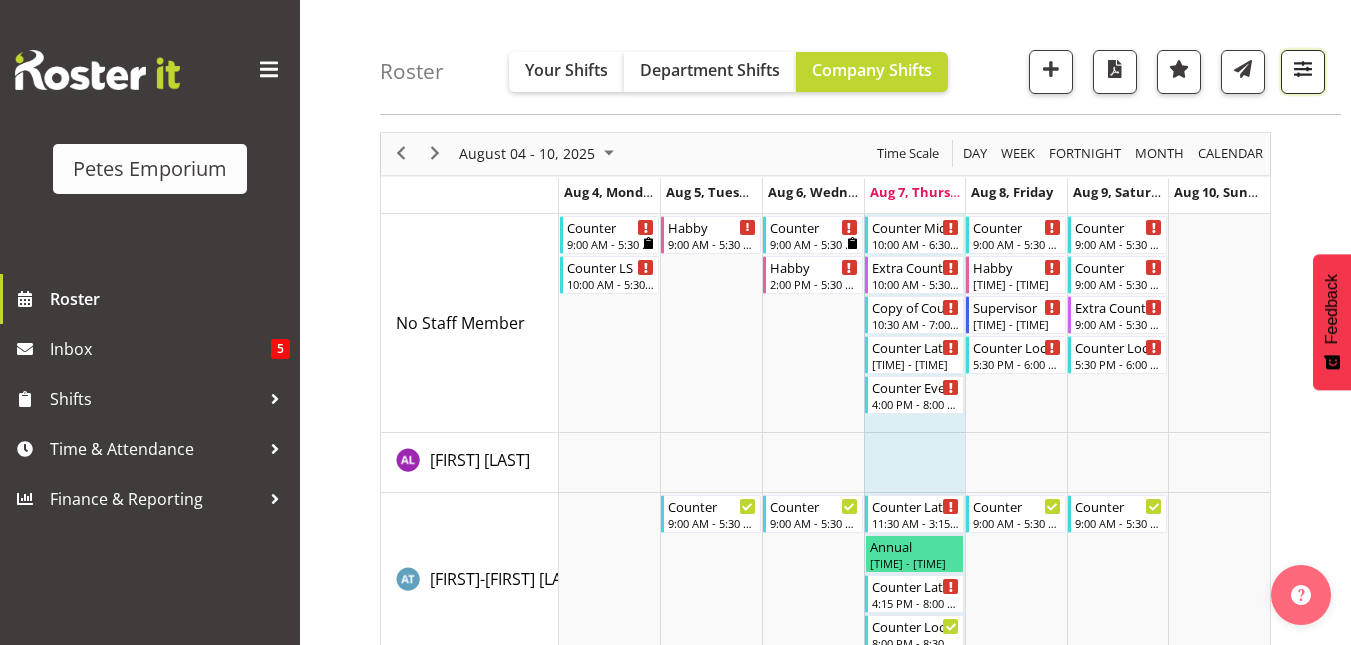 click at bounding box center [1303, 69] 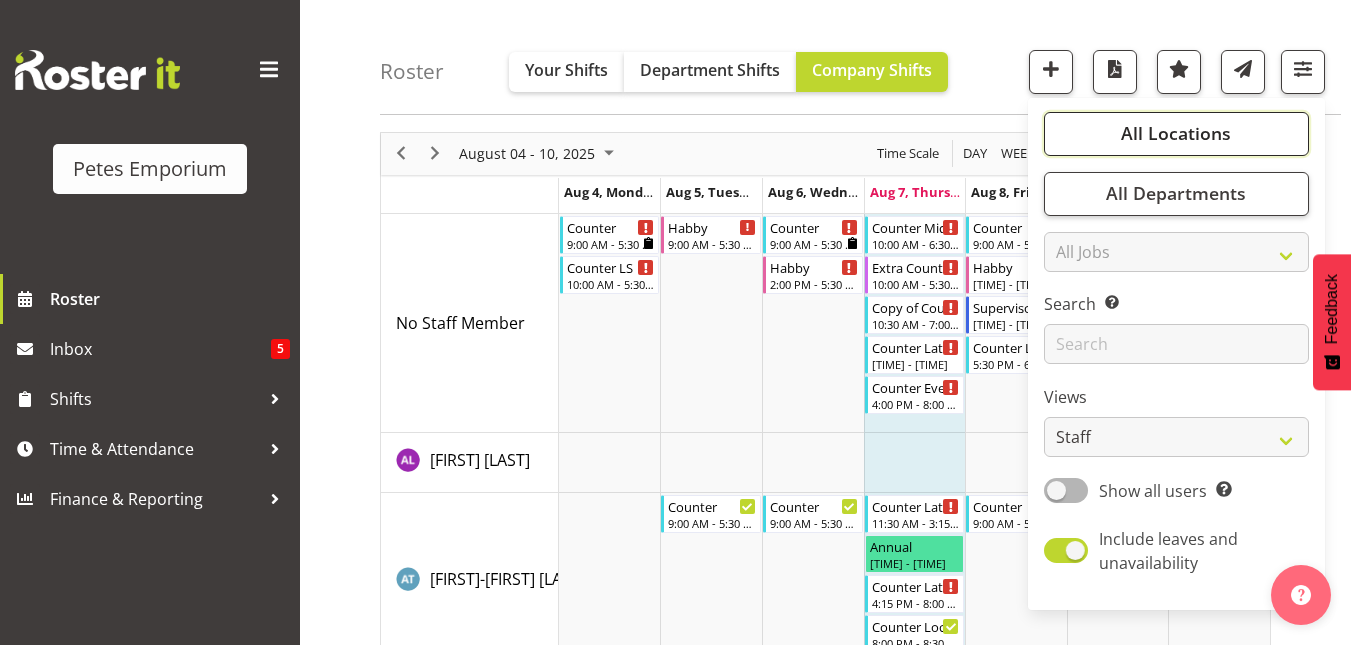 click on "All Locations" at bounding box center [1176, 134] 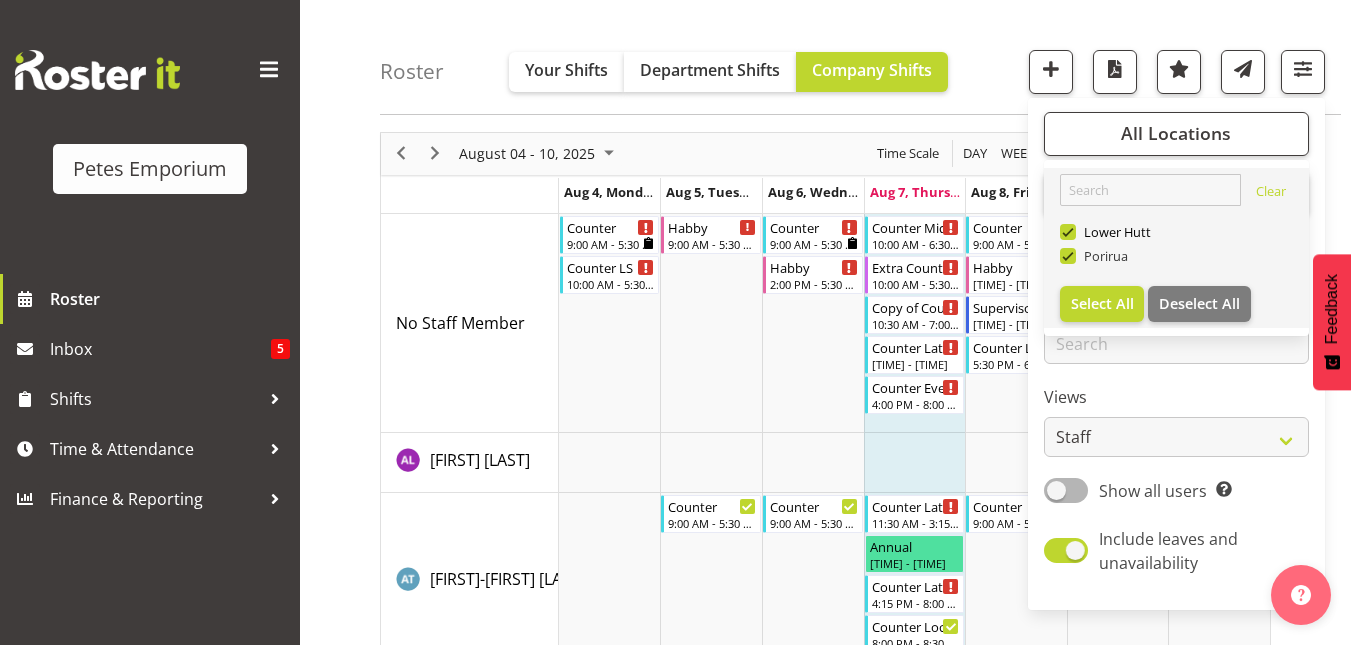 click at bounding box center [1068, 256] 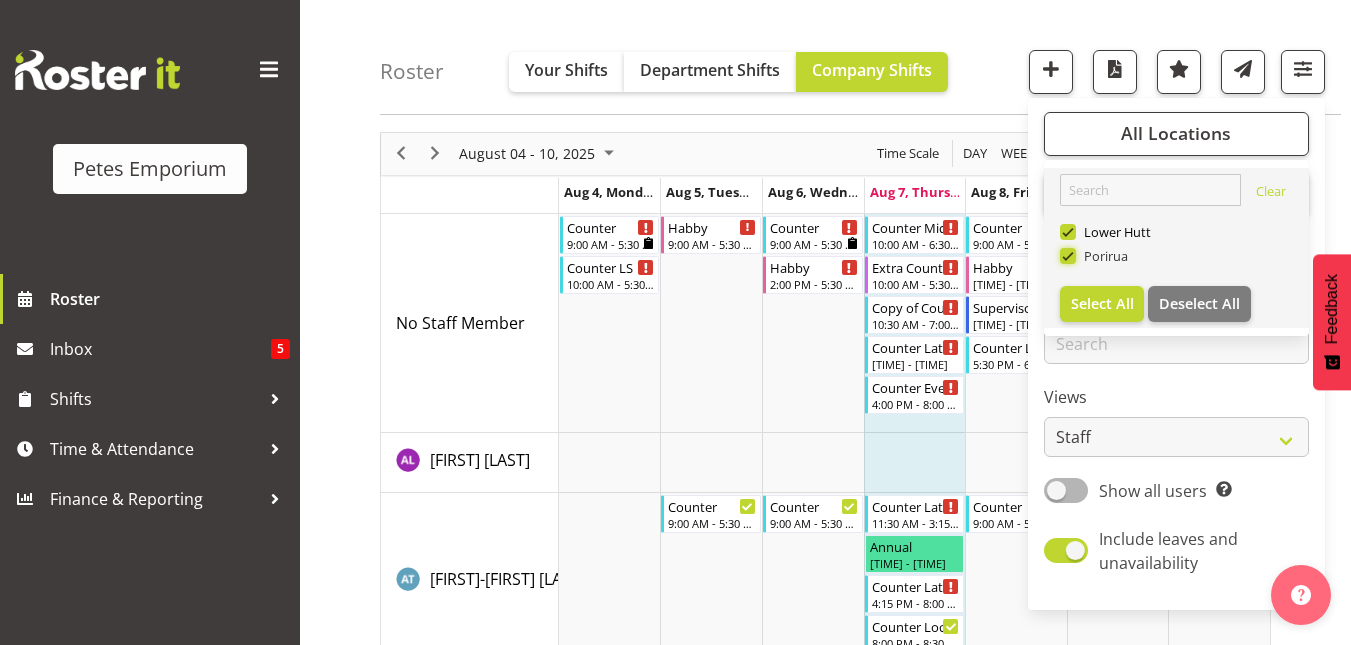 click on "Porirua" at bounding box center (1066, 256) 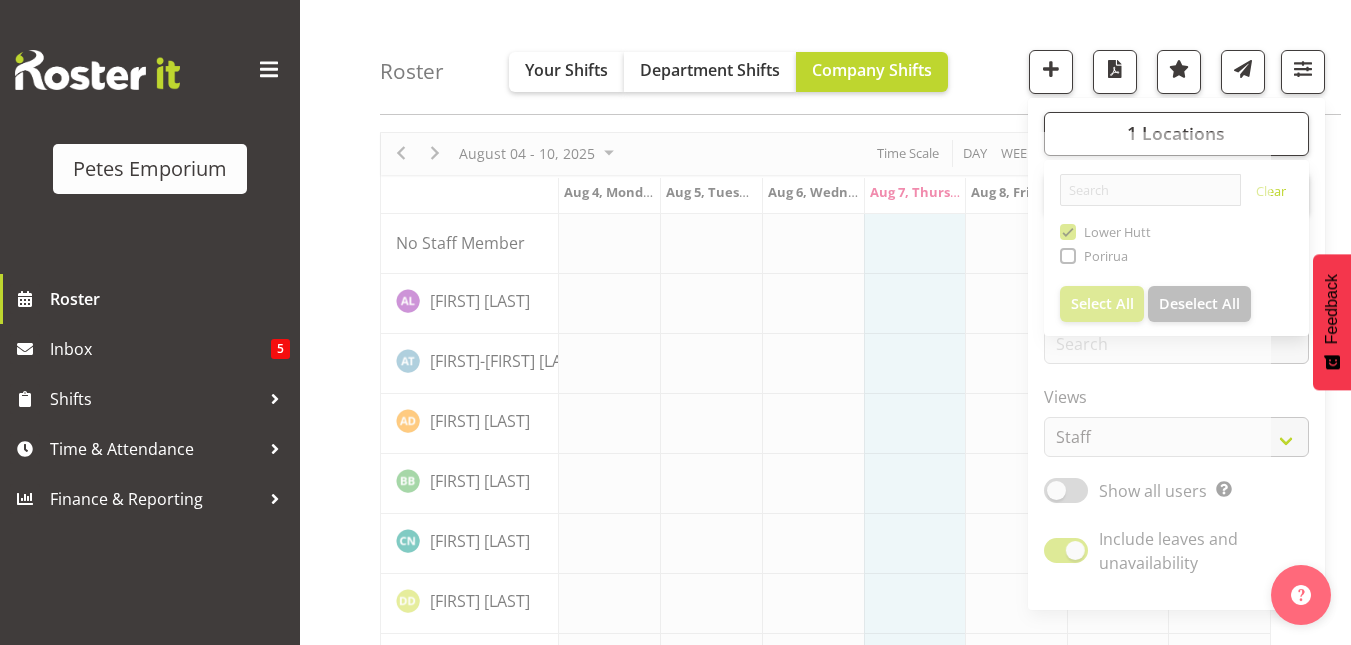 click on "Roster   Your Shifts
Department Shifts
Company Shifts
1 Locations
Clear
[CITY]
[CITY]
Select All
Deselect All
All Departments
Clear
[COMPANY]
Select All
All Jobs  All Jobs     Search for a particular employee" at bounding box center [860, 57] 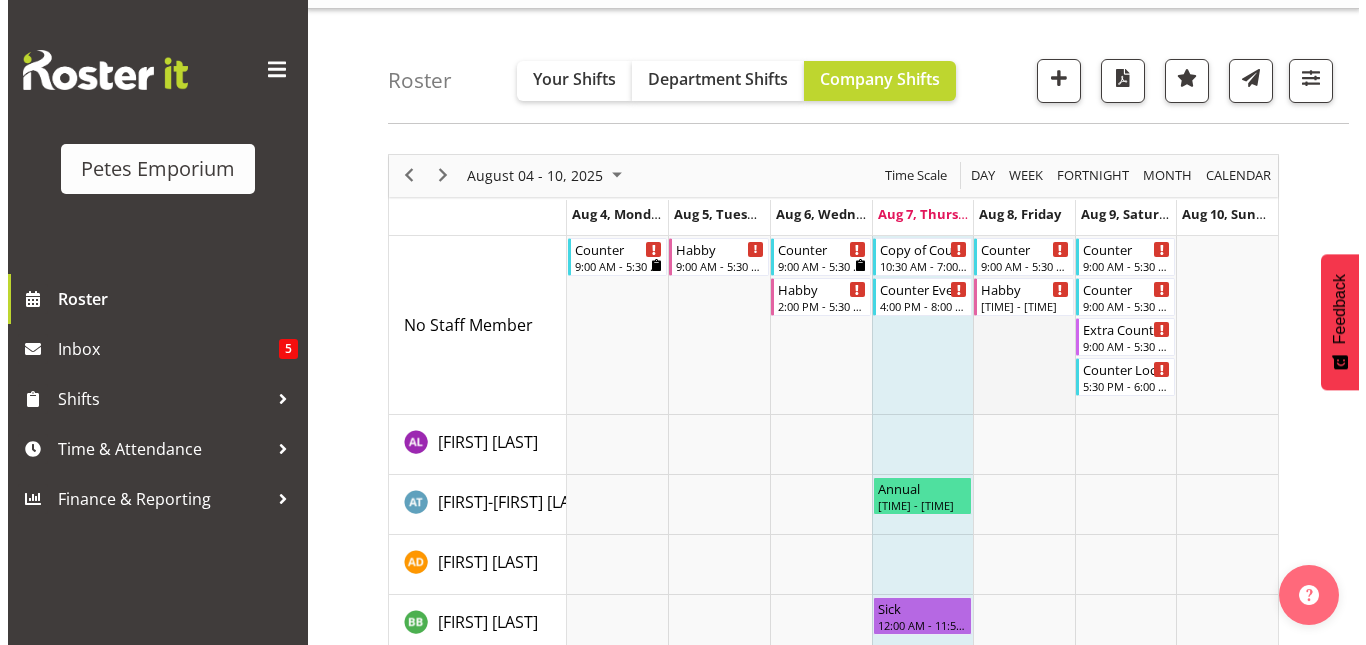 scroll, scrollTop: 44, scrollLeft: 0, axis: vertical 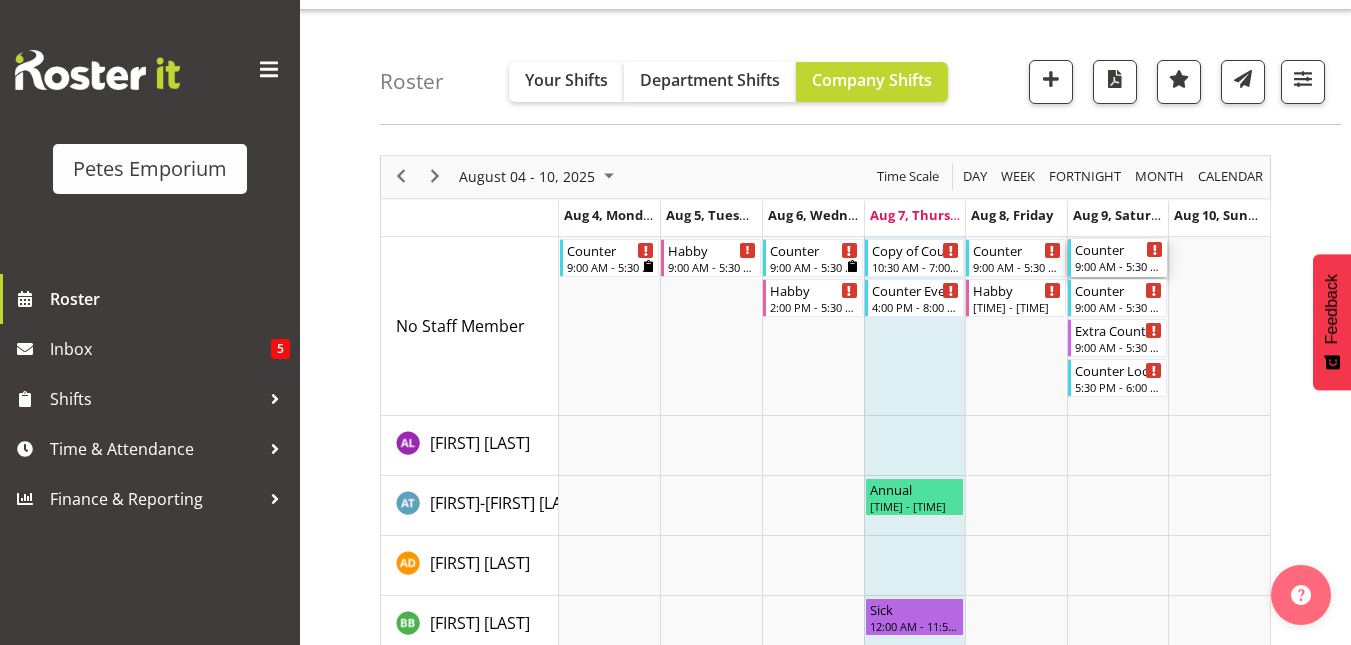 click on "9:00 AM - 5:30 PM" at bounding box center (1119, 266) 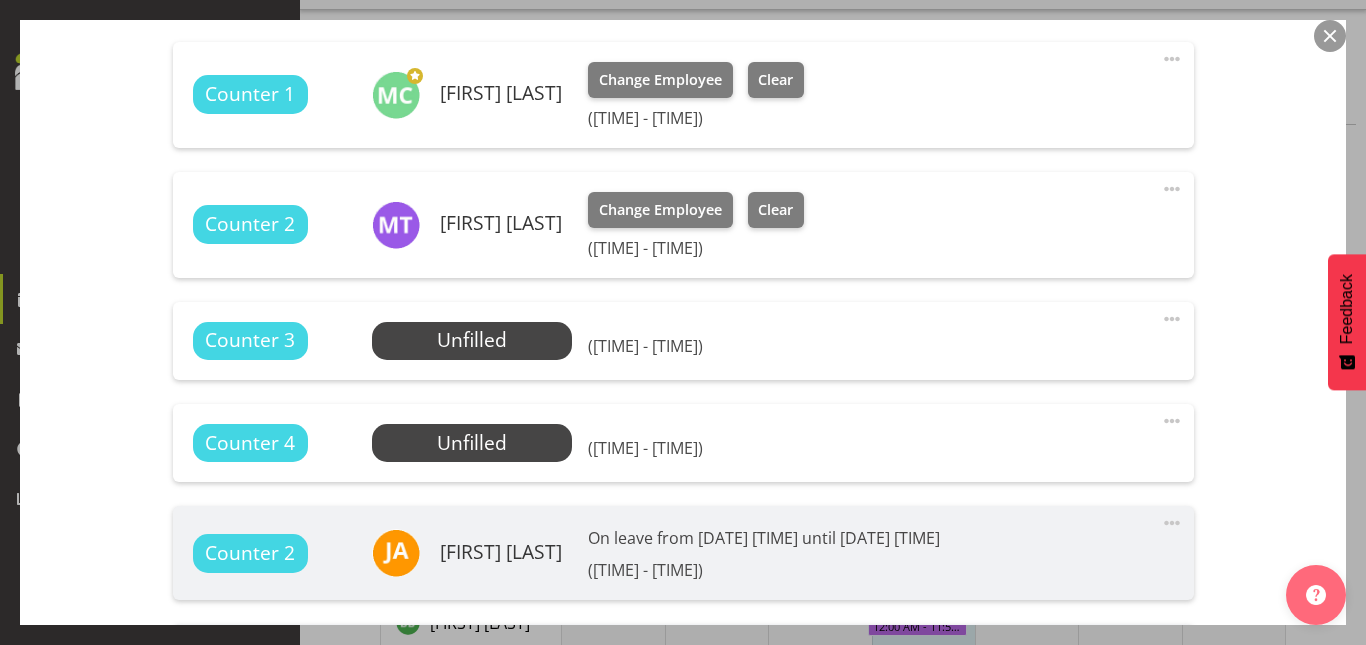 scroll, scrollTop: 709, scrollLeft: 0, axis: vertical 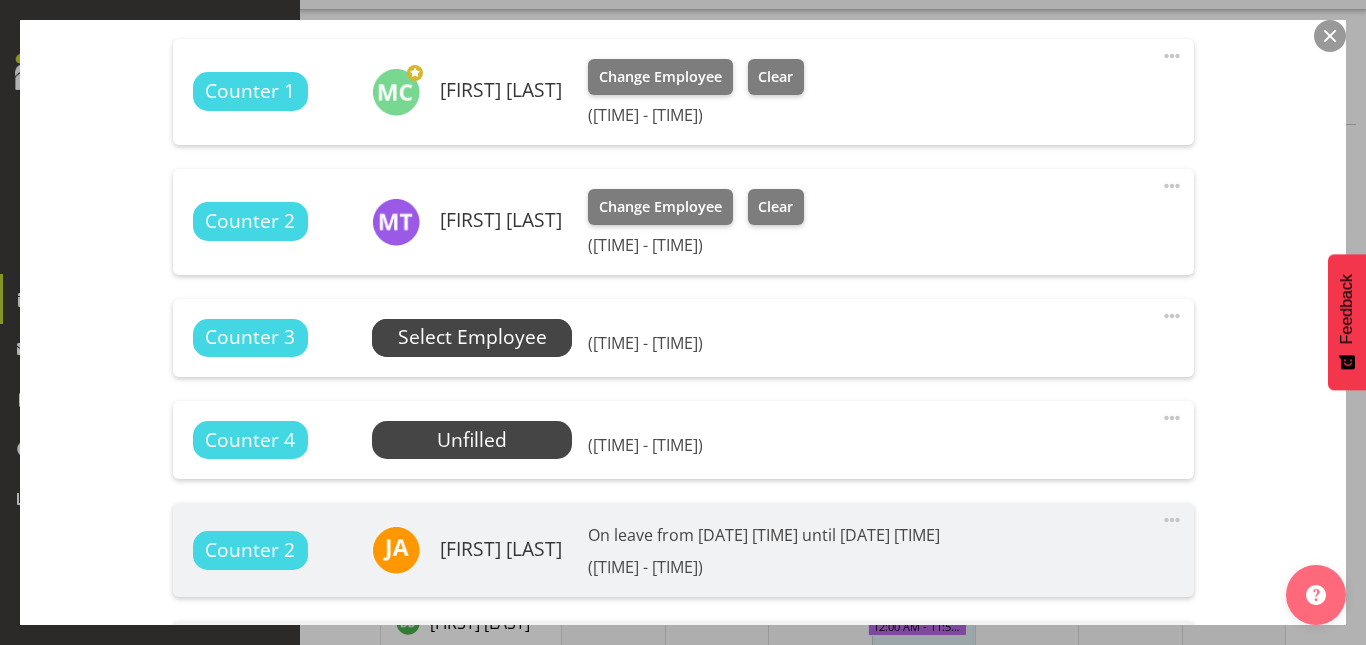 click on "Select Employee" at bounding box center (472, 337) 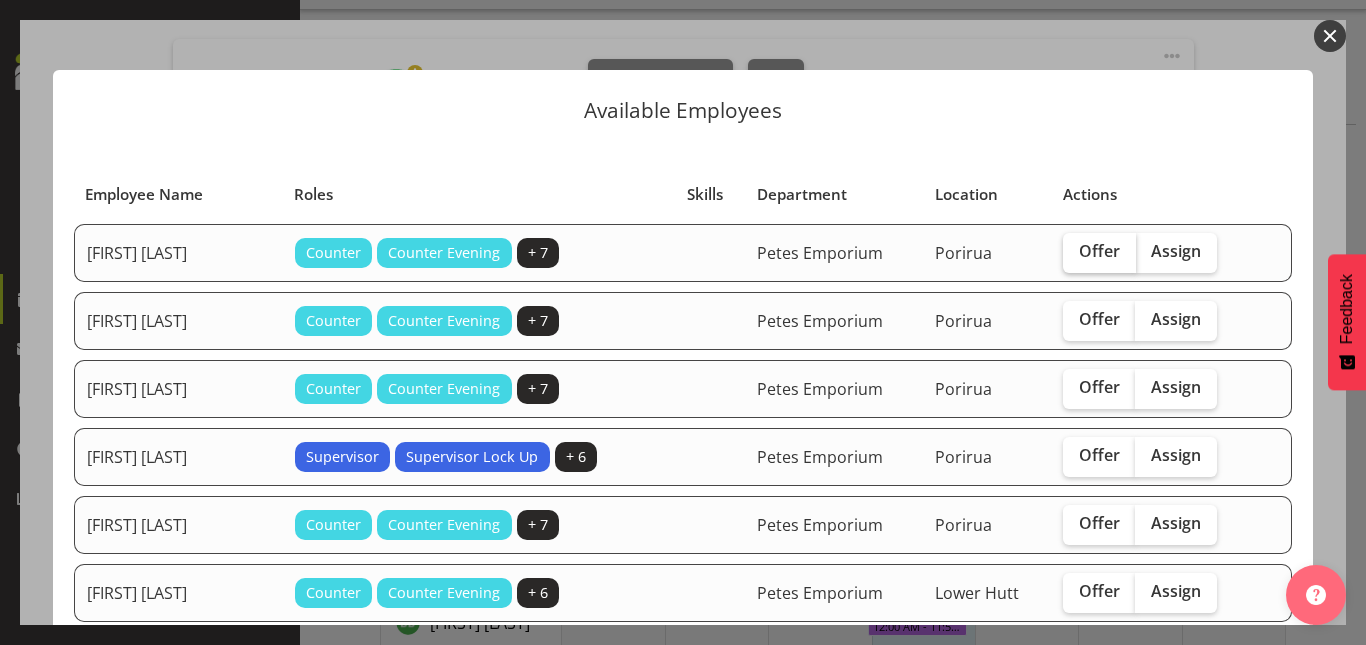 click on "Offer" at bounding box center (1099, 253) 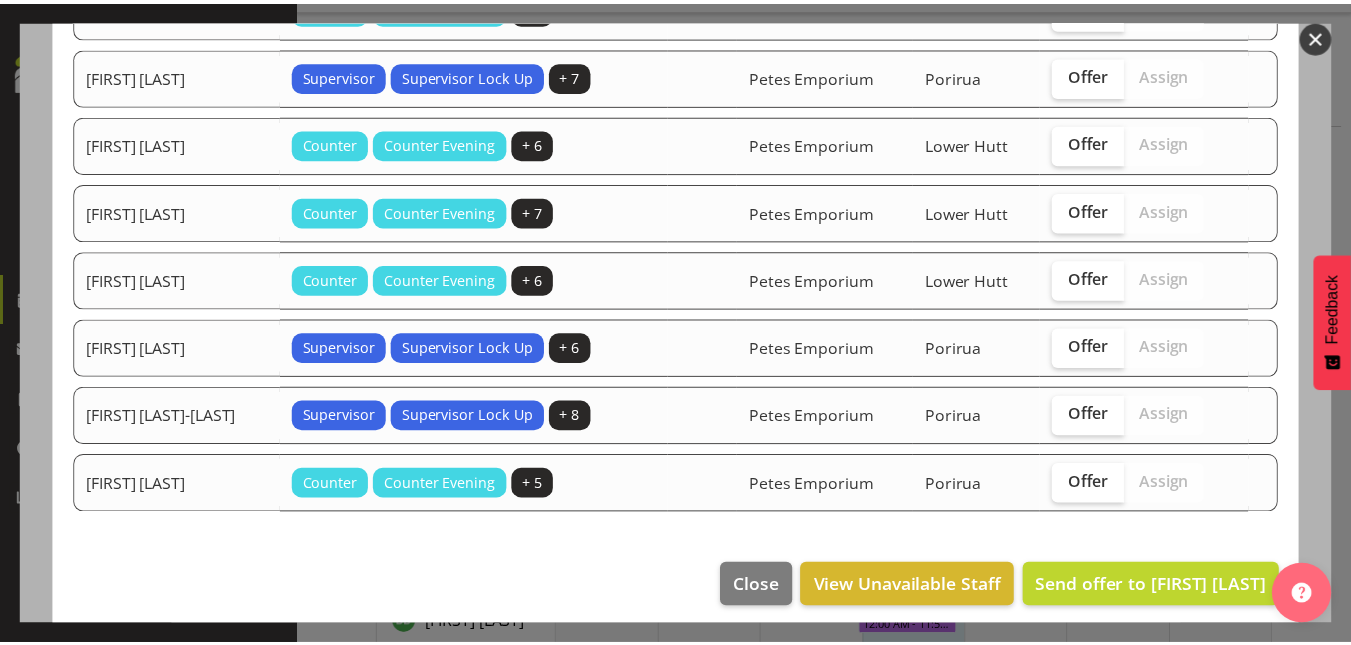 scroll, scrollTop: 666, scrollLeft: 0, axis: vertical 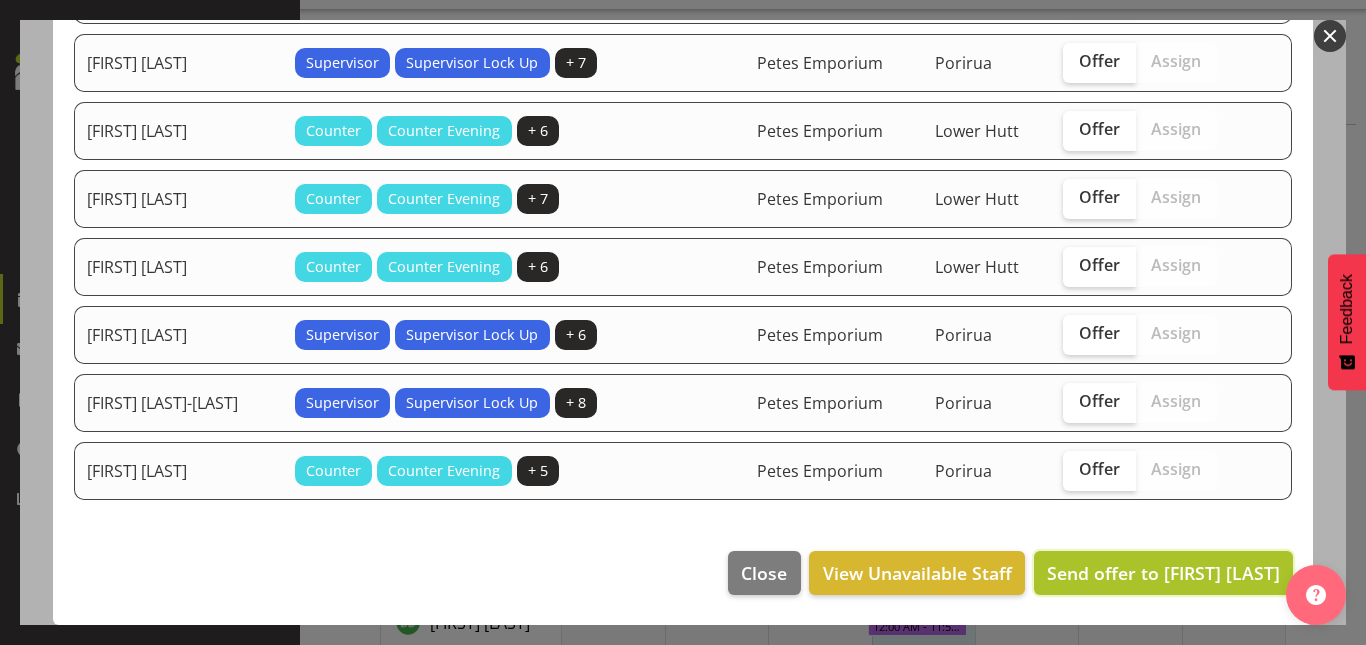 click on "Send offer to [FIRST] [LAST]" at bounding box center [1163, 573] 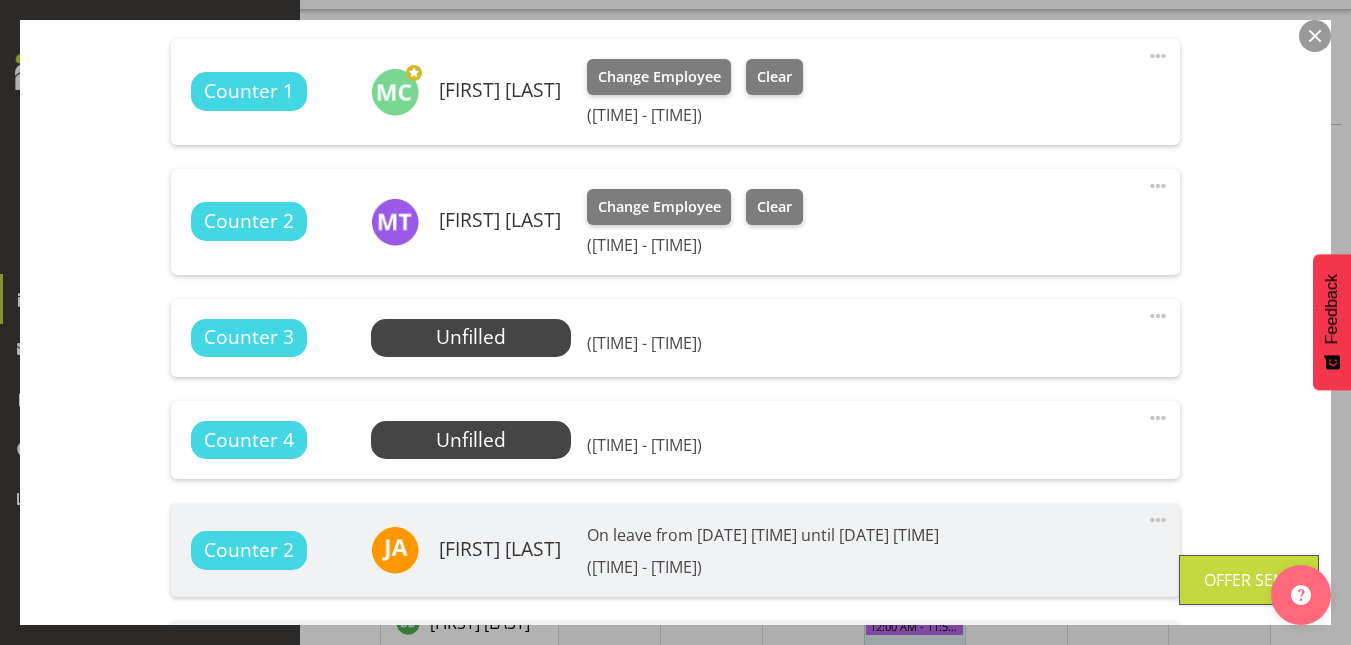 click at bounding box center (1315, 36) 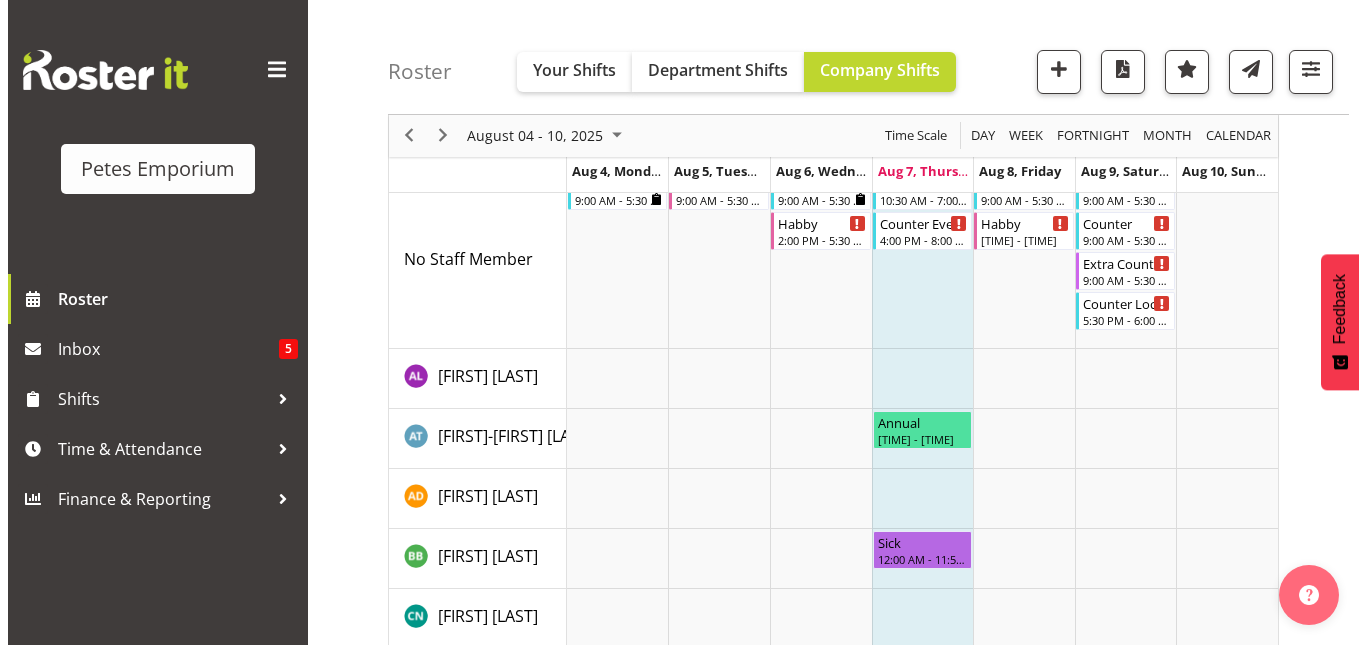 scroll, scrollTop: 110, scrollLeft: 0, axis: vertical 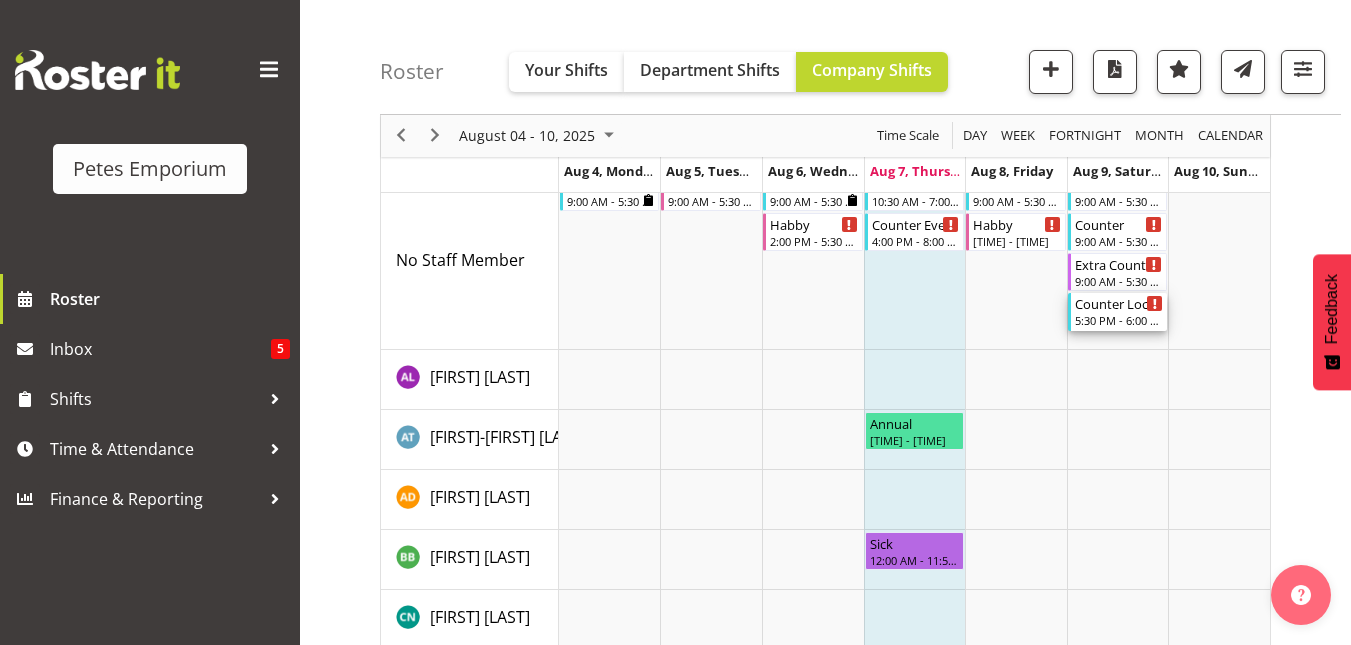 click on "5:30 PM - 6:00 PM" at bounding box center (1119, 320) 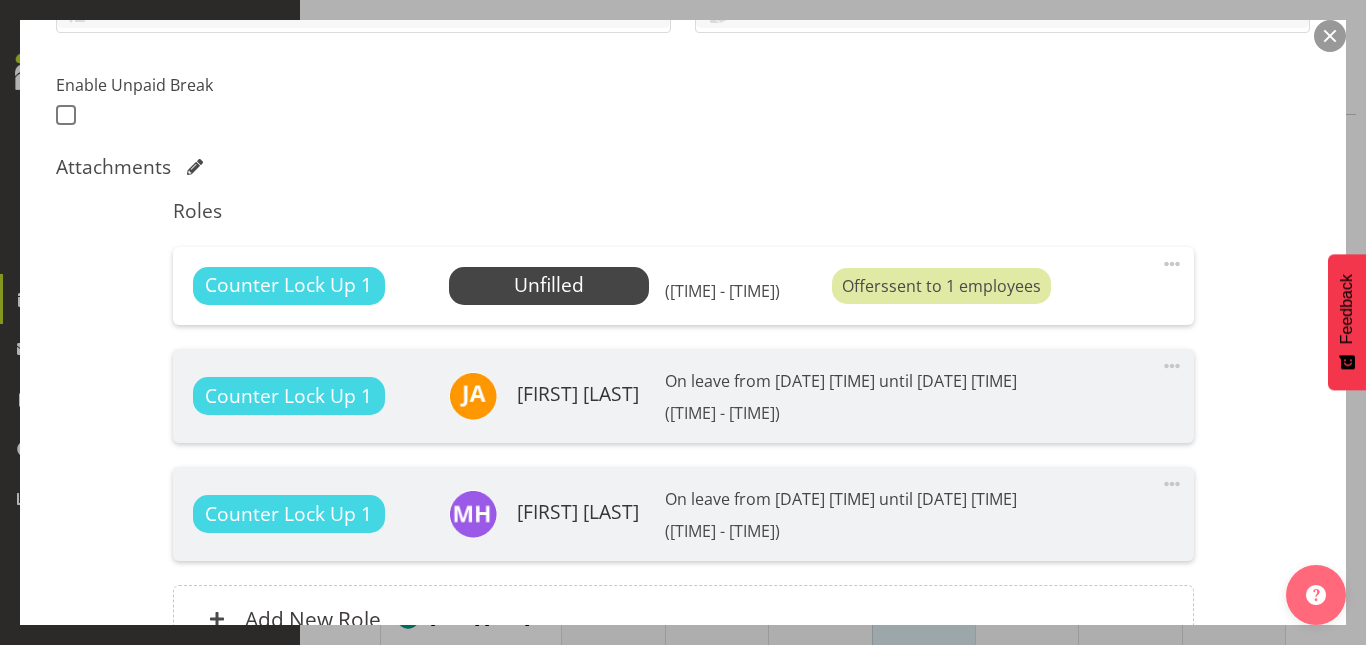 scroll, scrollTop: 503, scrollLeft: 0, axis: vertical 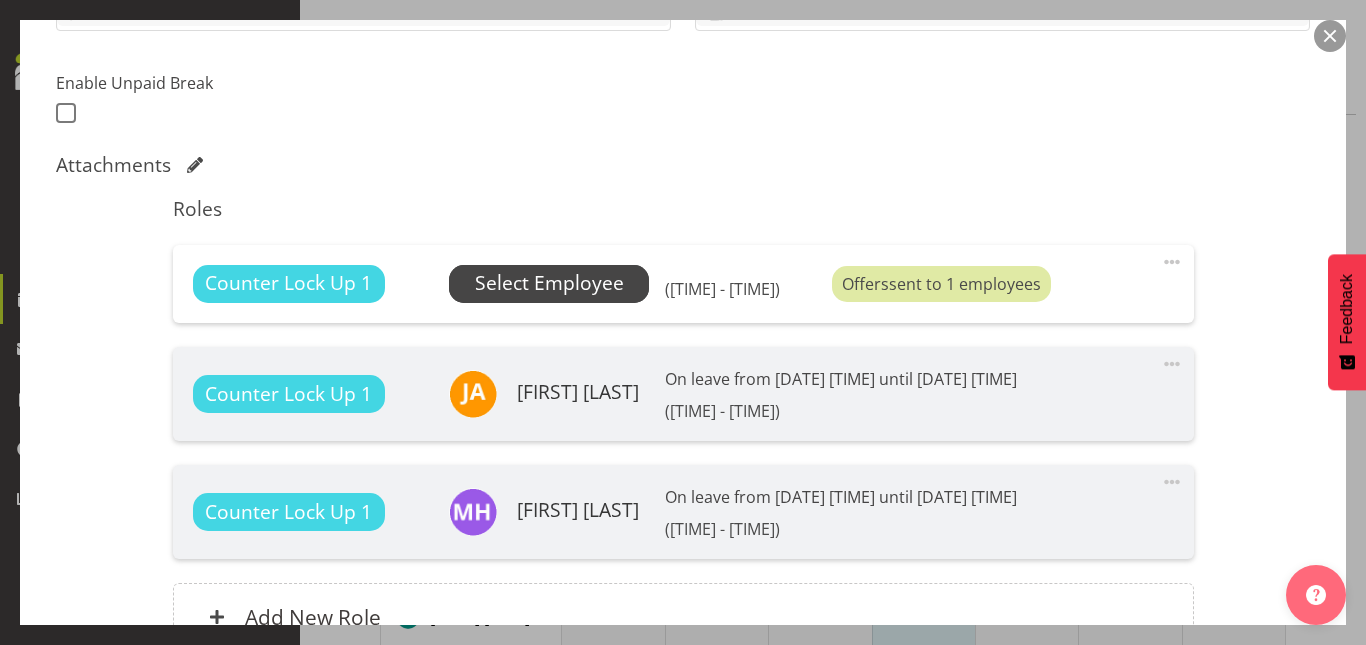 click on "Select Employee" at bounding box center (549, 283) 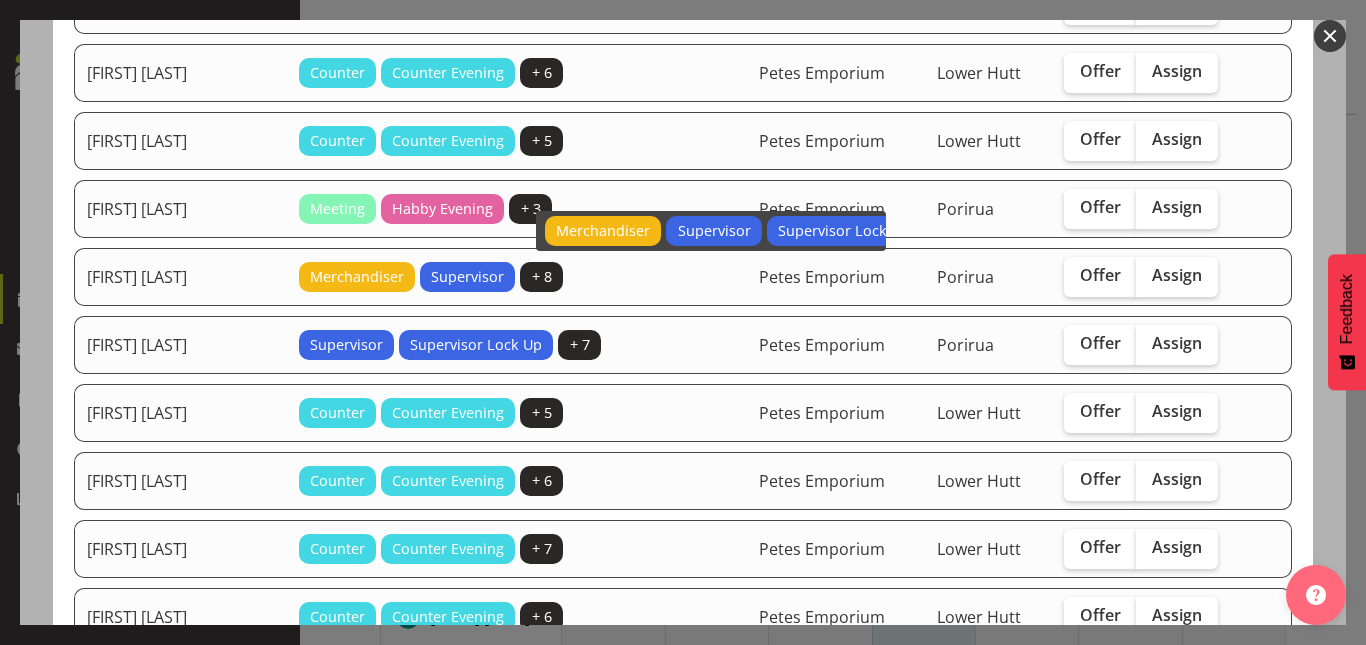 scroll, scrollTop: 657, scrollLeft: 0, axis: vertical 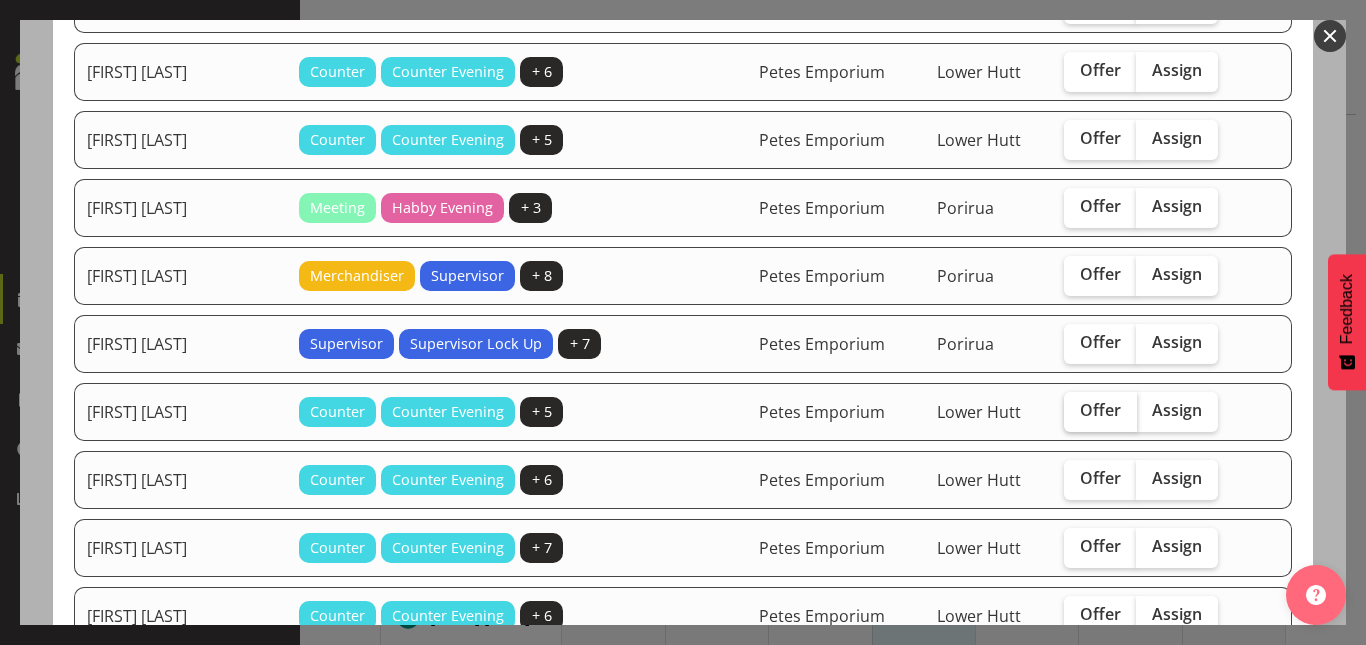 click on "Offer" at bounding box center (1100, 410) 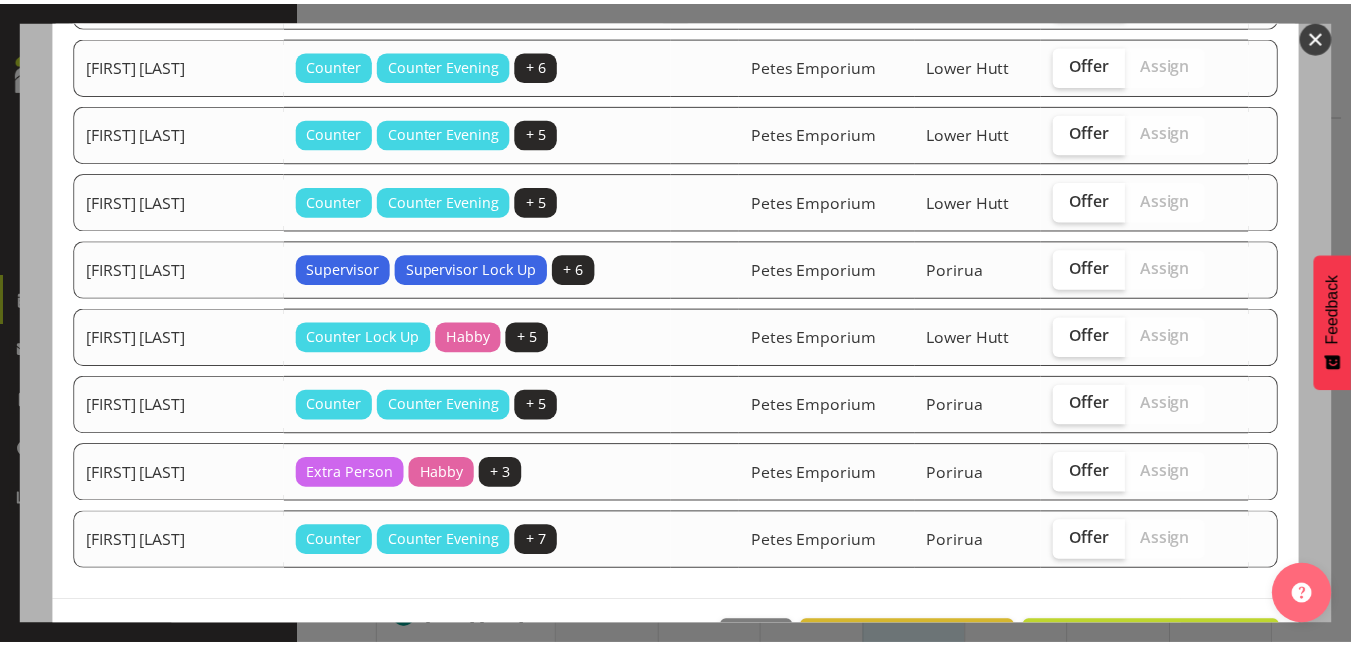 scroll, scrollTop: 1278, scrollLeft: 0, axis: vertical 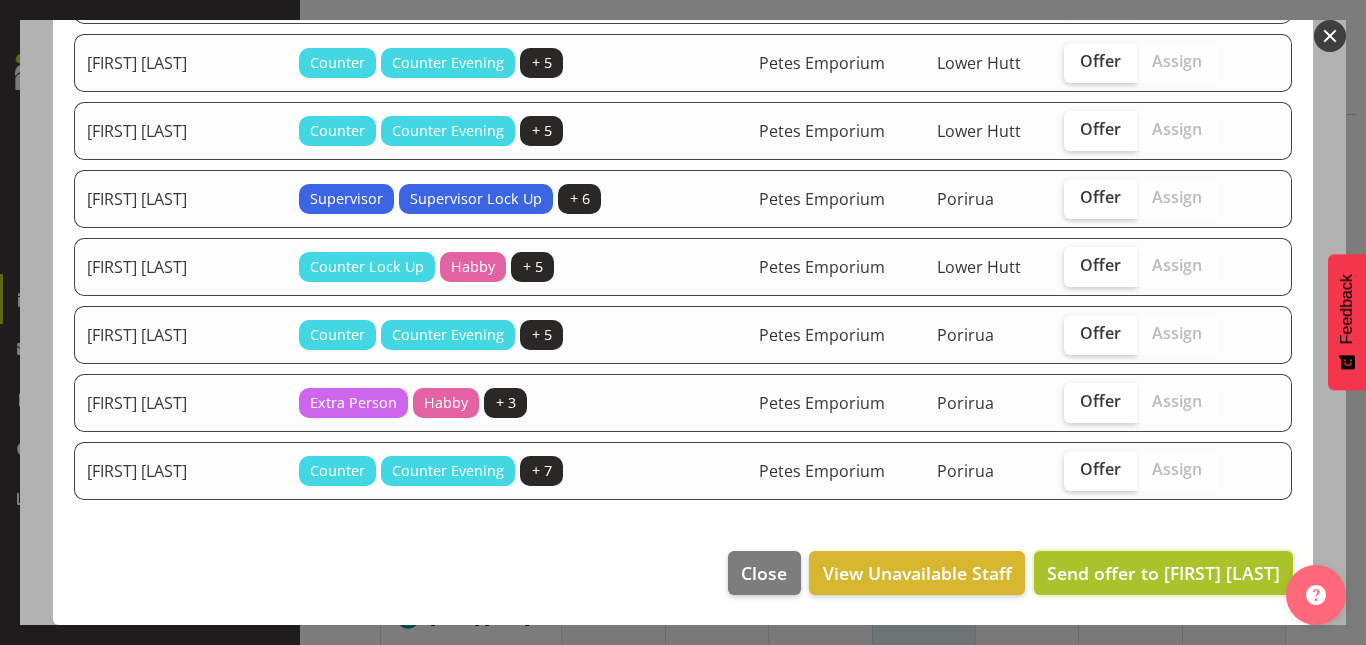 click on "Send offer to [FIRST] [LAST]" at bounding box center [1163, 573] 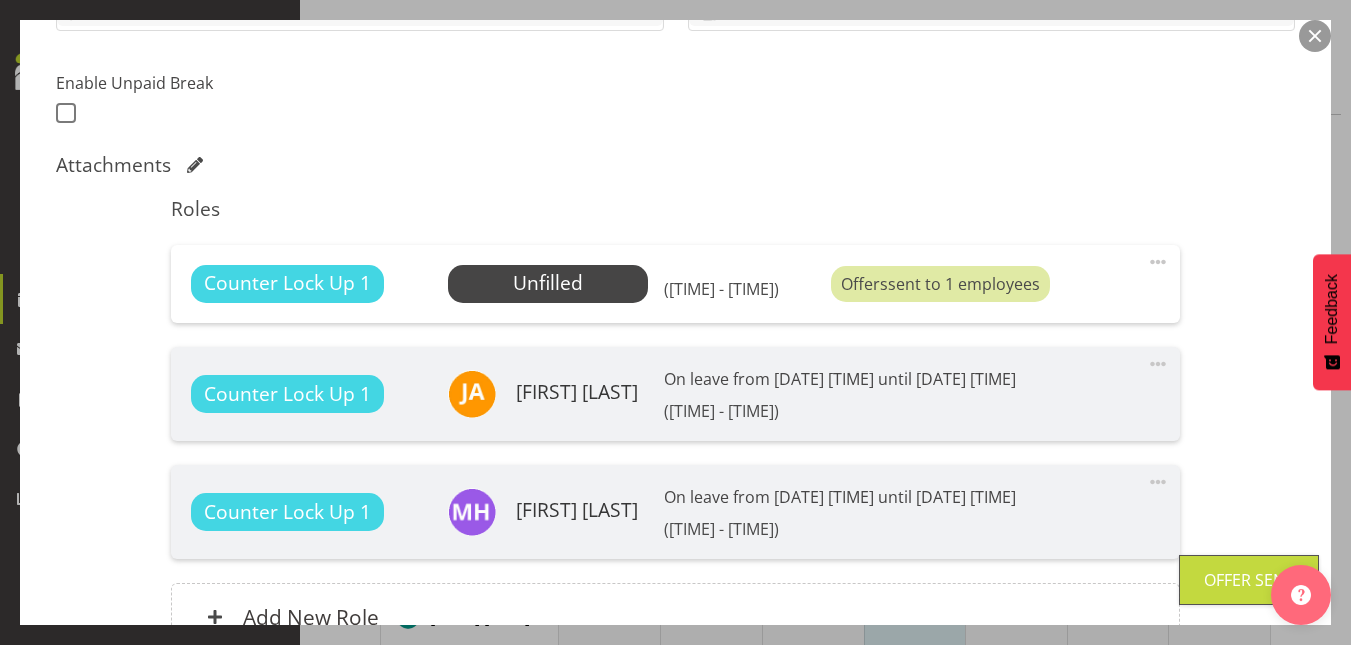 click at bounding box center [1315, 36] 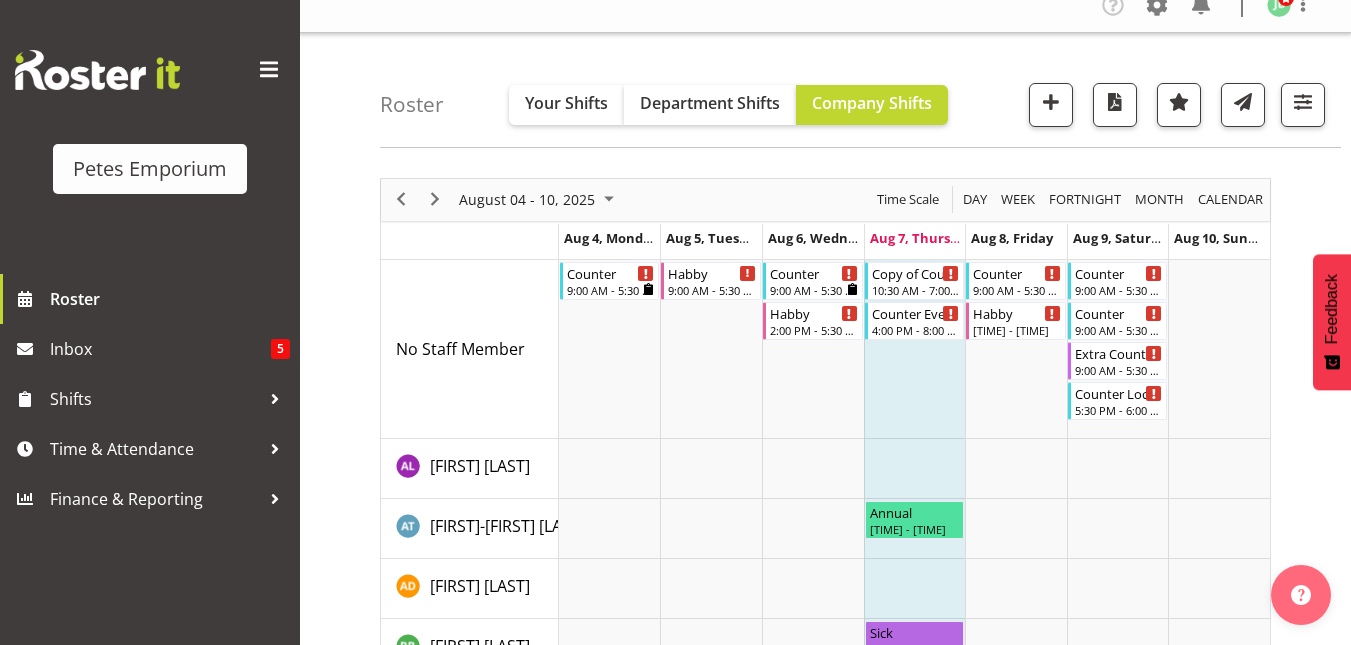 scroll, scrollTop: 0, scrollLeft: 0, axis: both 